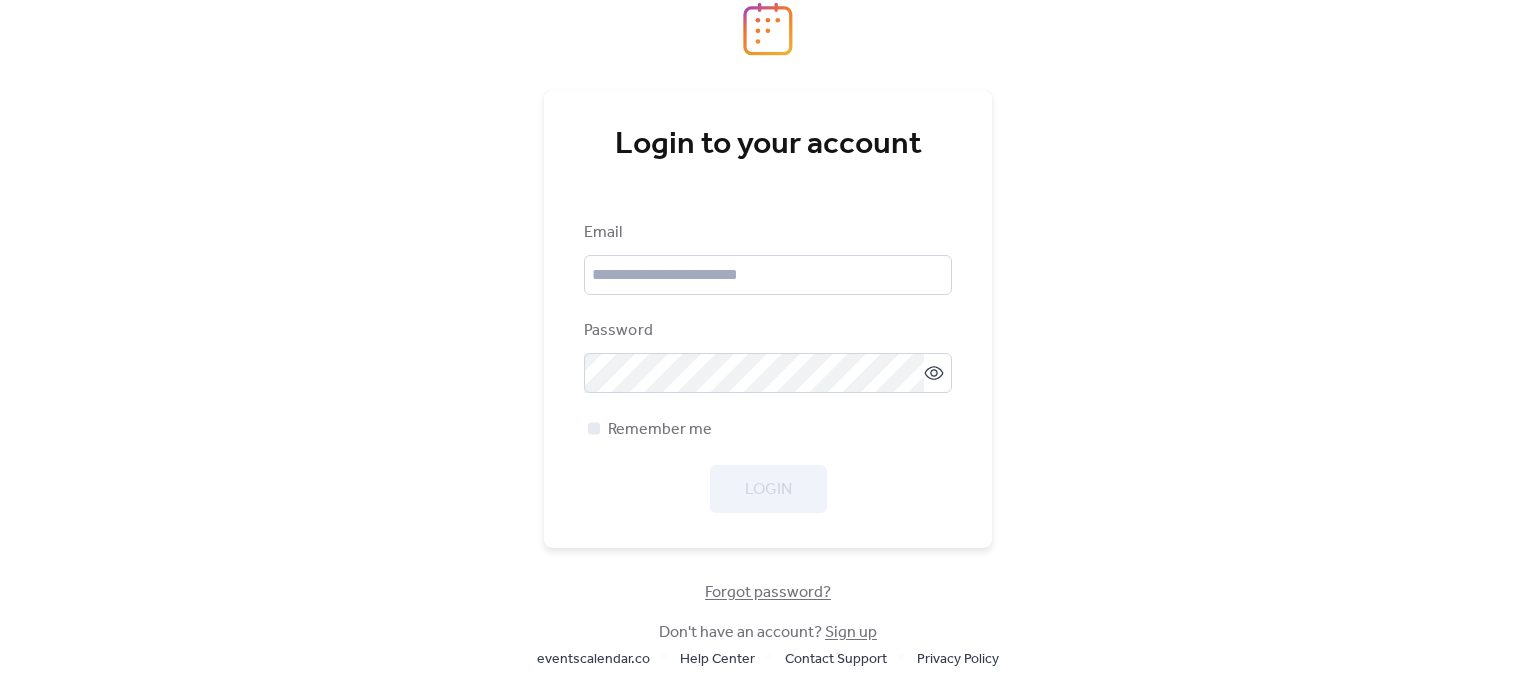 scroll, scrollTop: 0, scrollLeft: 0, axis: both 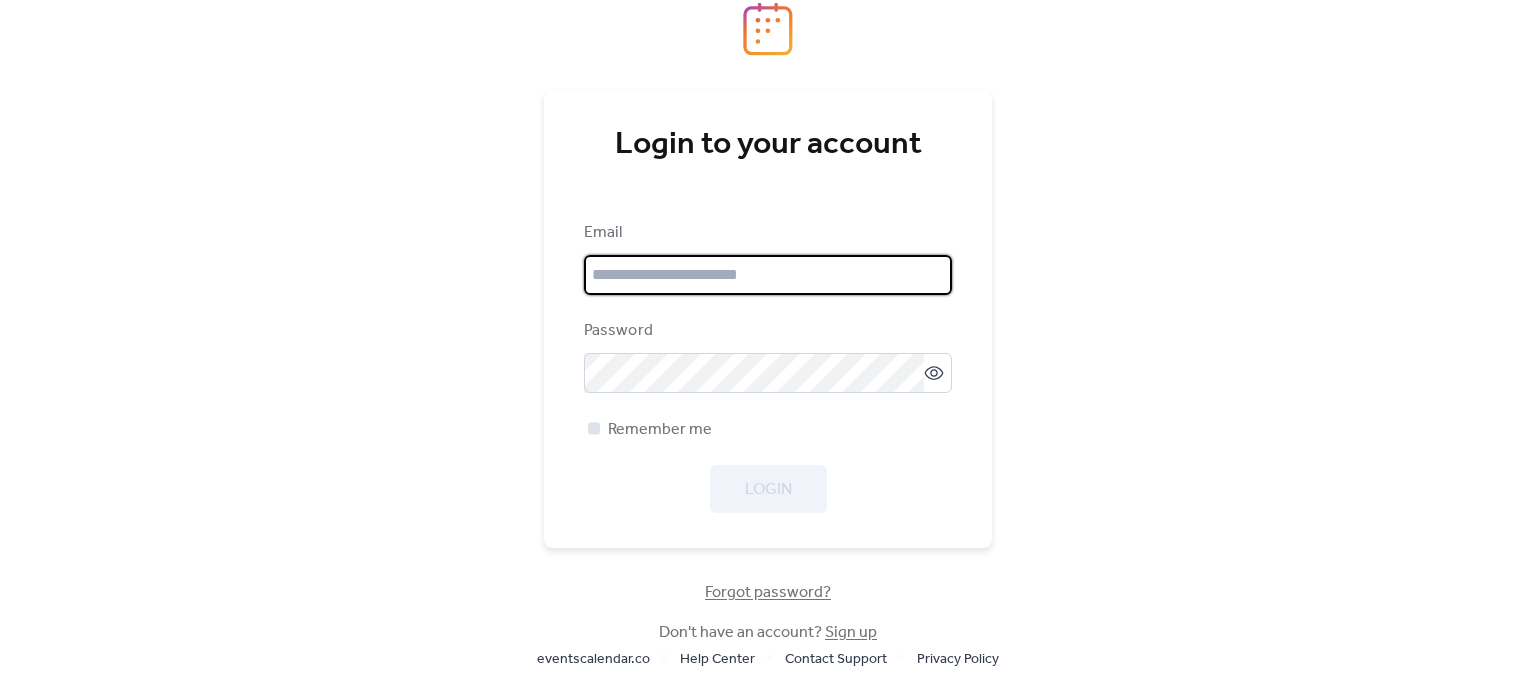 type on "**********" 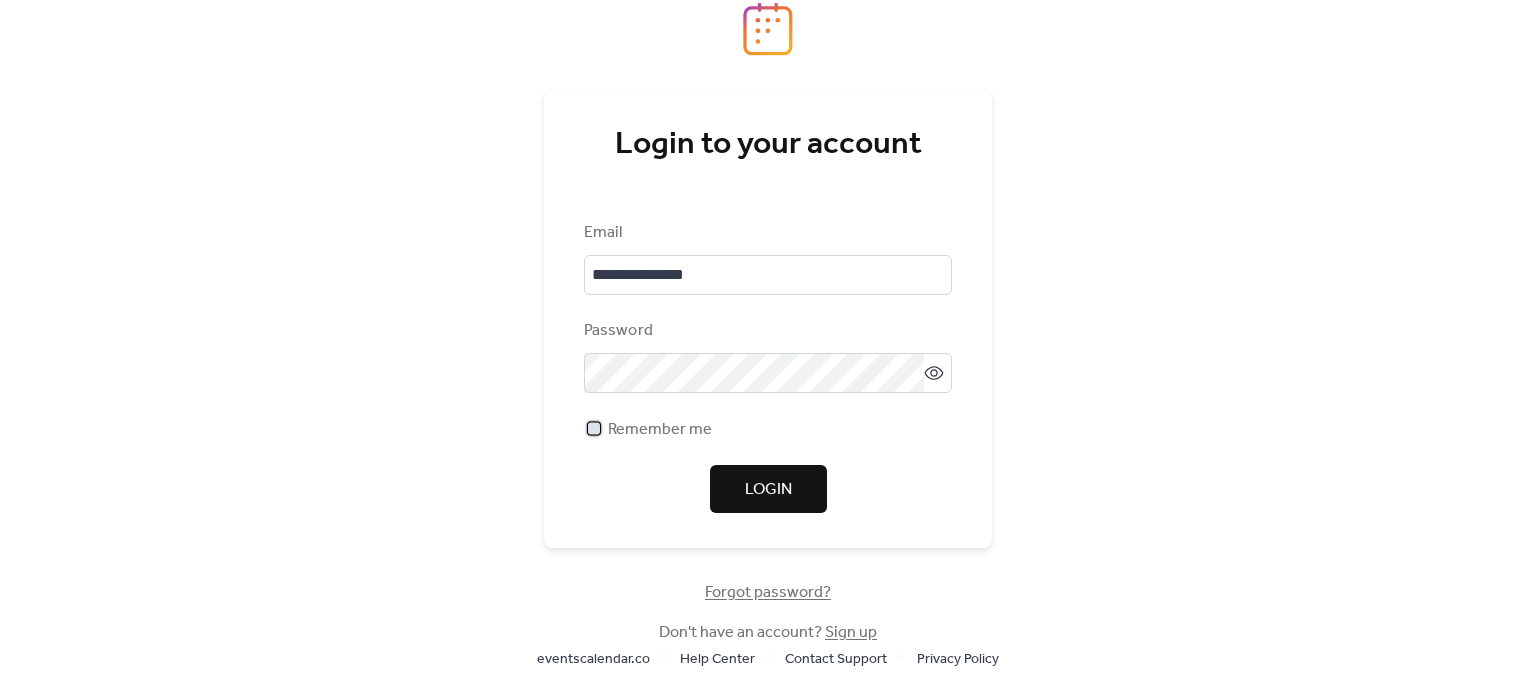 click on "Remember me" at bounding box center (660, 430) 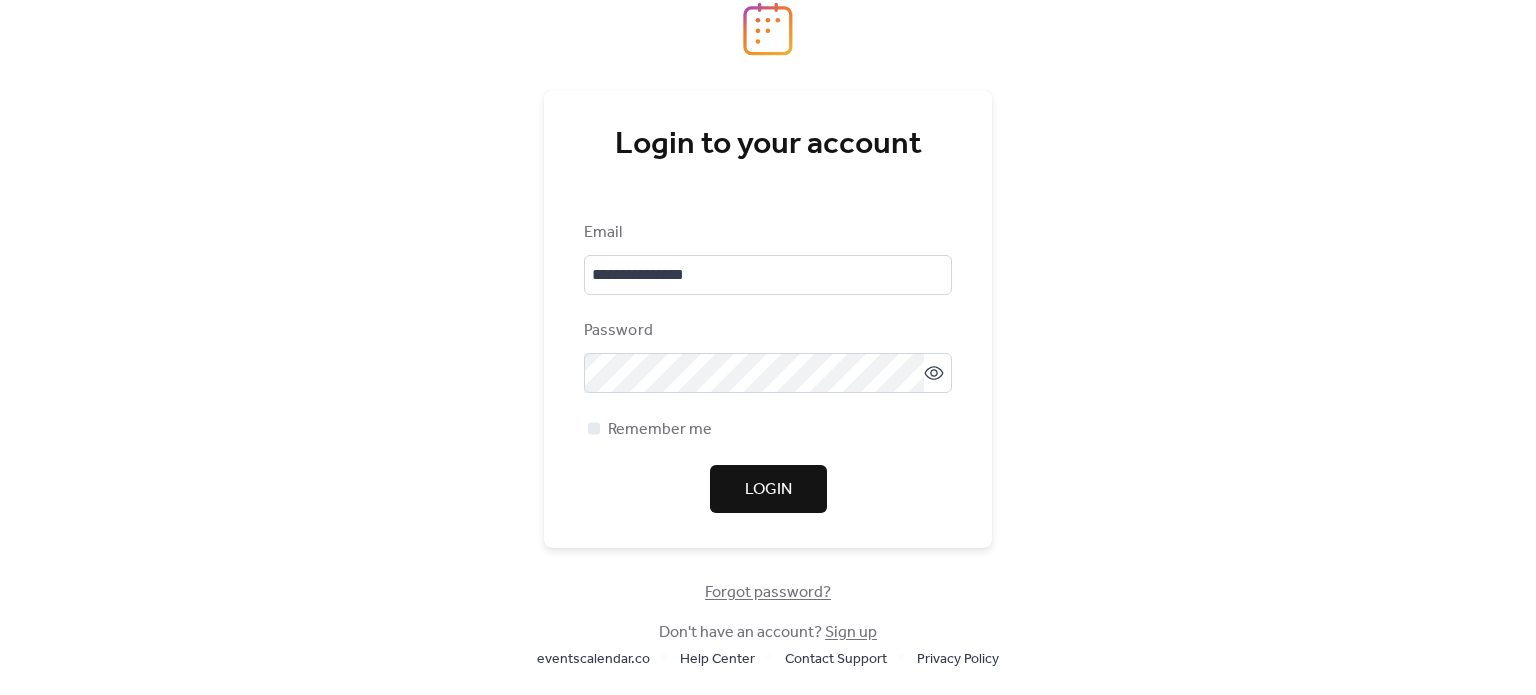 click on "Login" at bounding box center [768, 489] 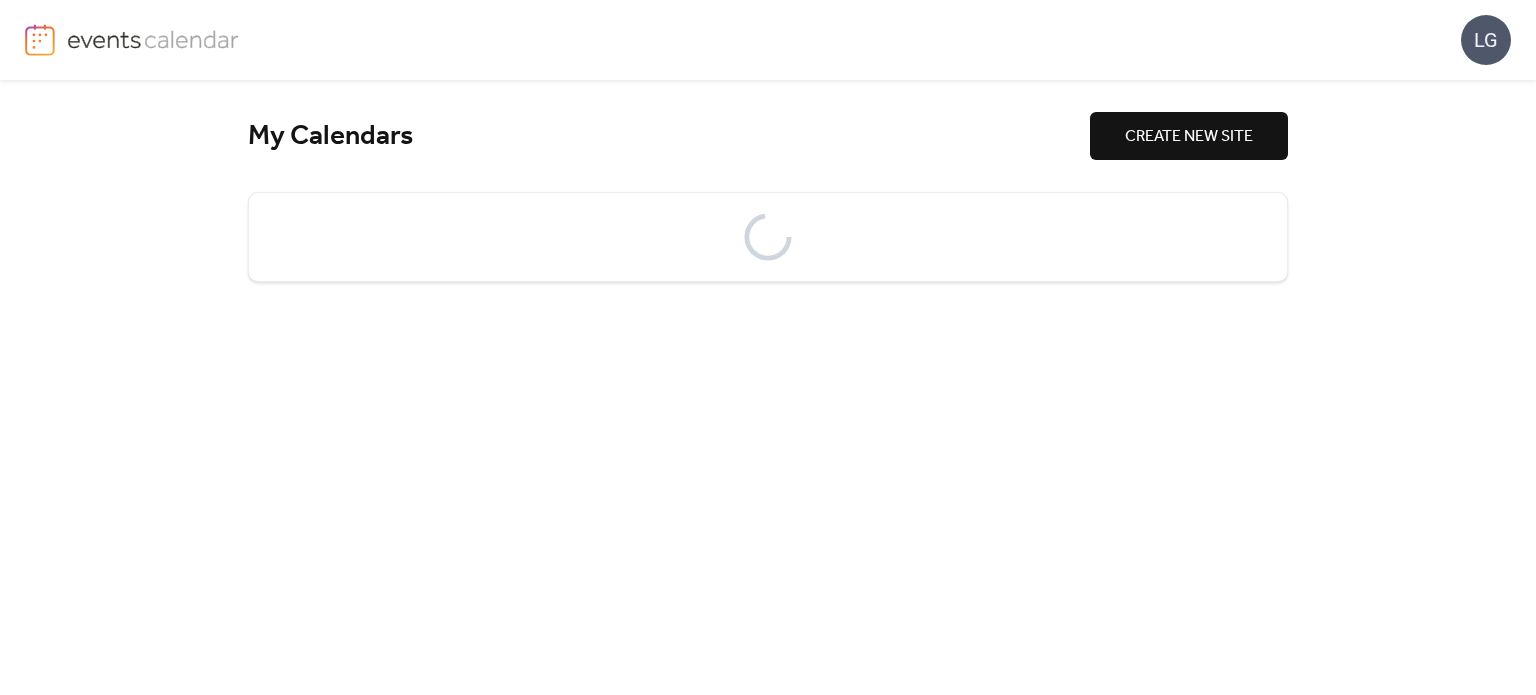 scroll, scrollTop: 0, scrollLeft: 0, axis: both 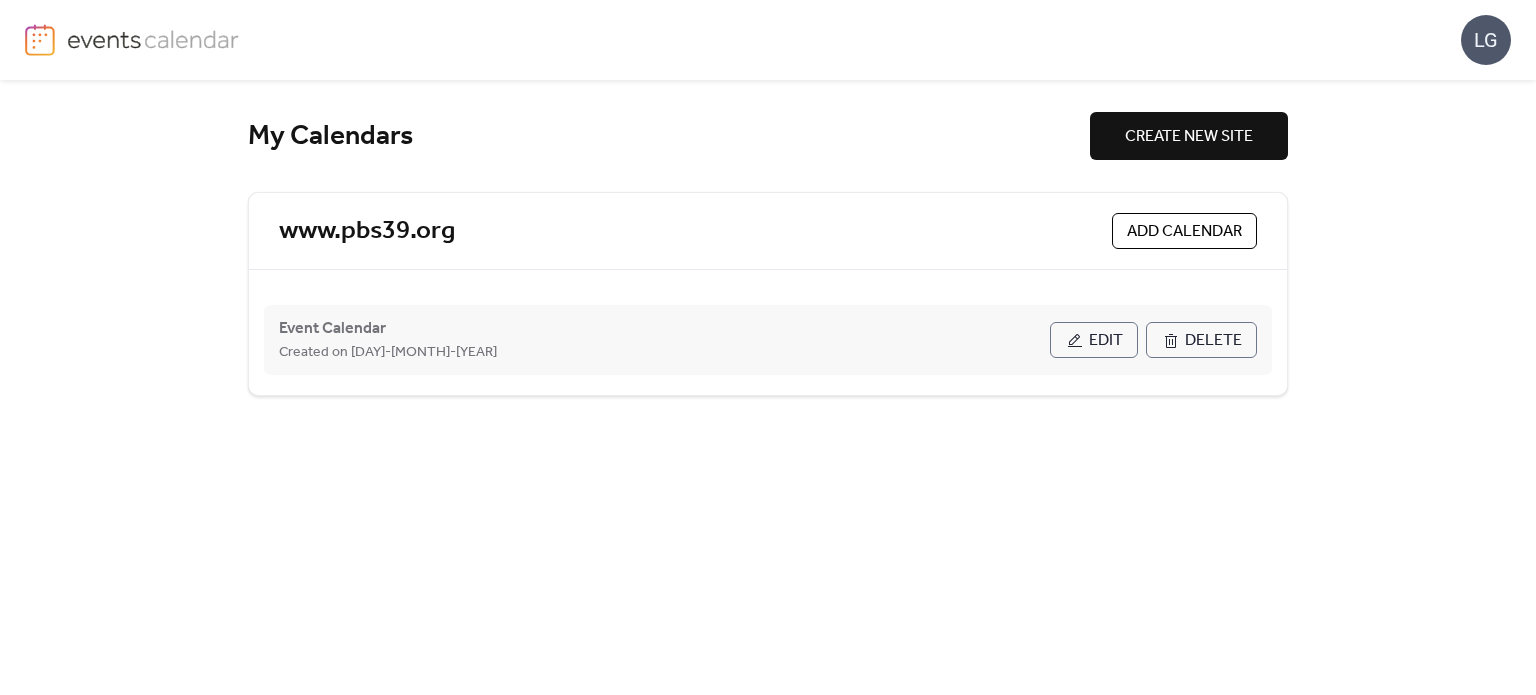 click on "Edit" at bounding box center [1094, 340] 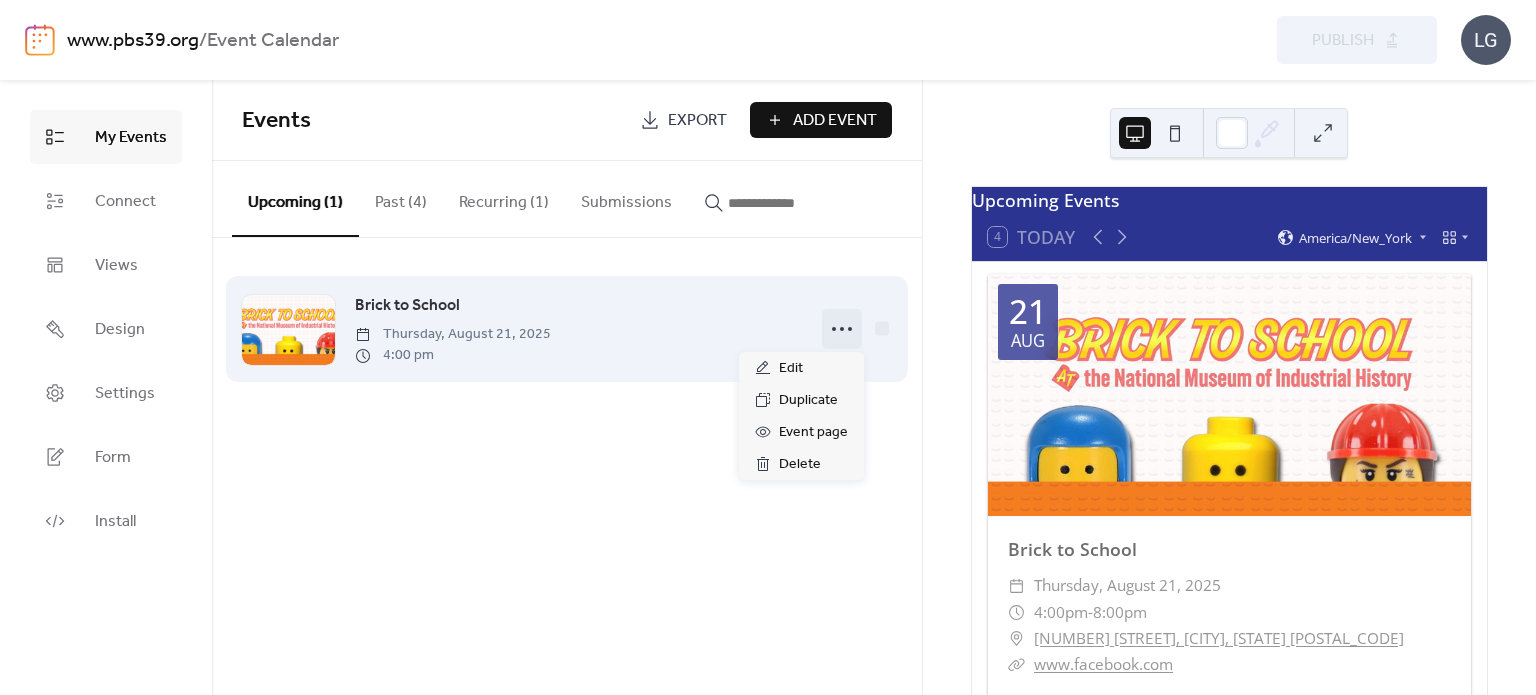 click 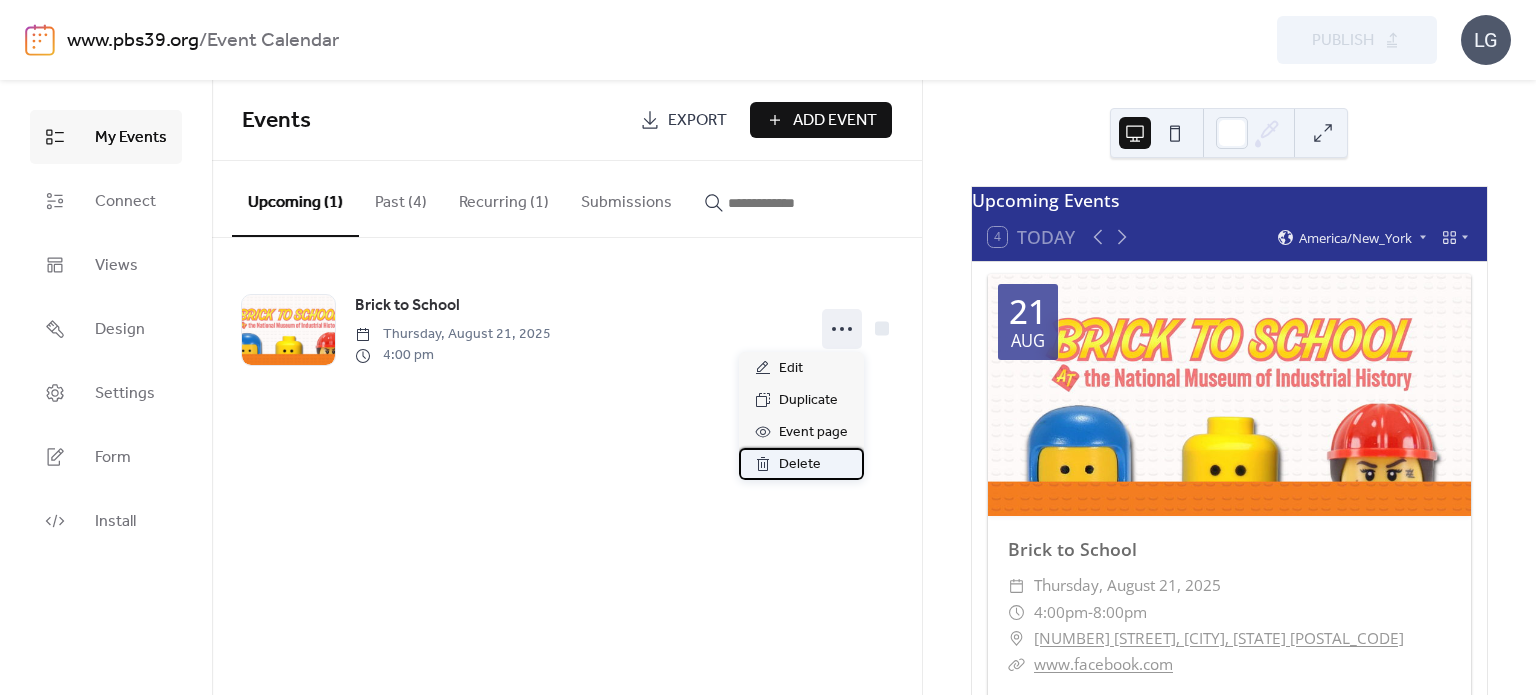 click on "Delete" at bounding box center [800, 465] 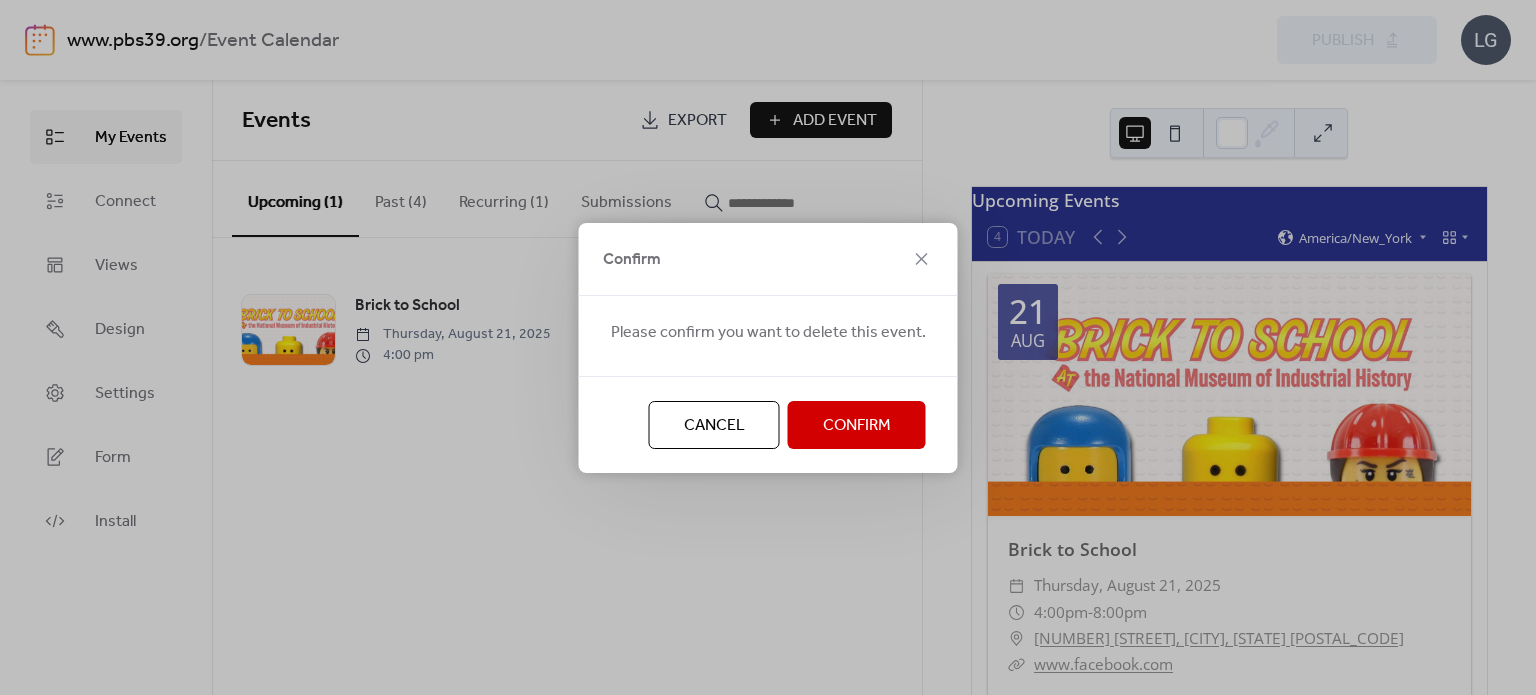 click on "Confirm" at bounding box center (857, 426) 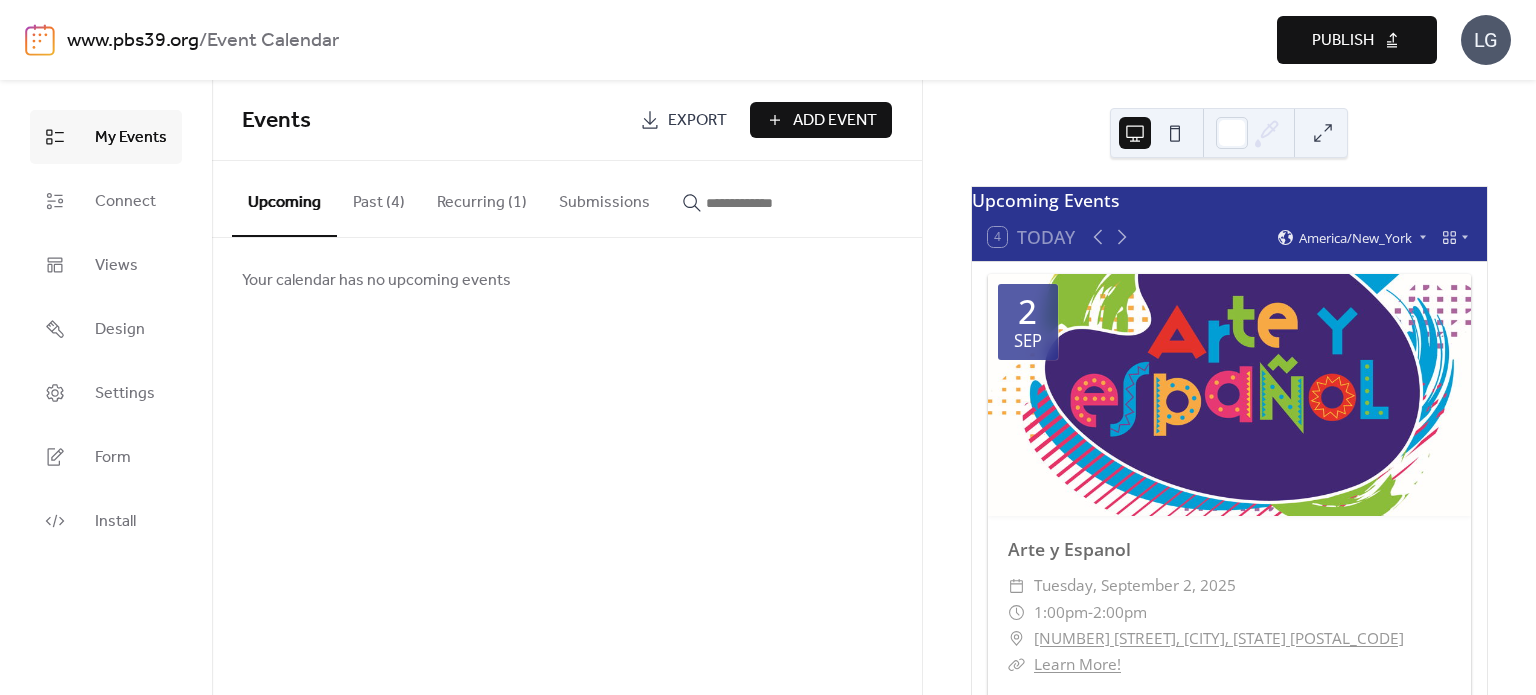 click on "Add Event" at bounding box center [835, 121] 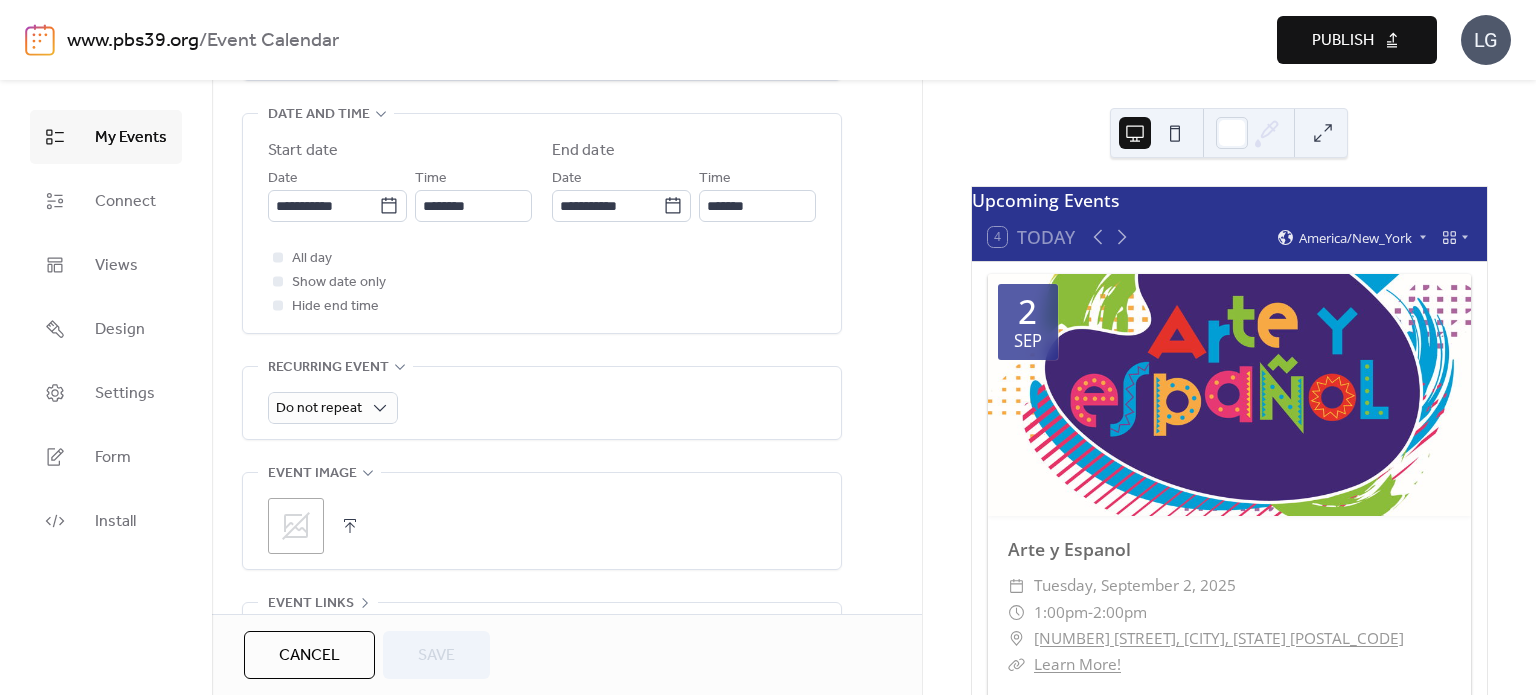 scroll, scrollTop: 858, scrollLeft: 0, axis: vertical 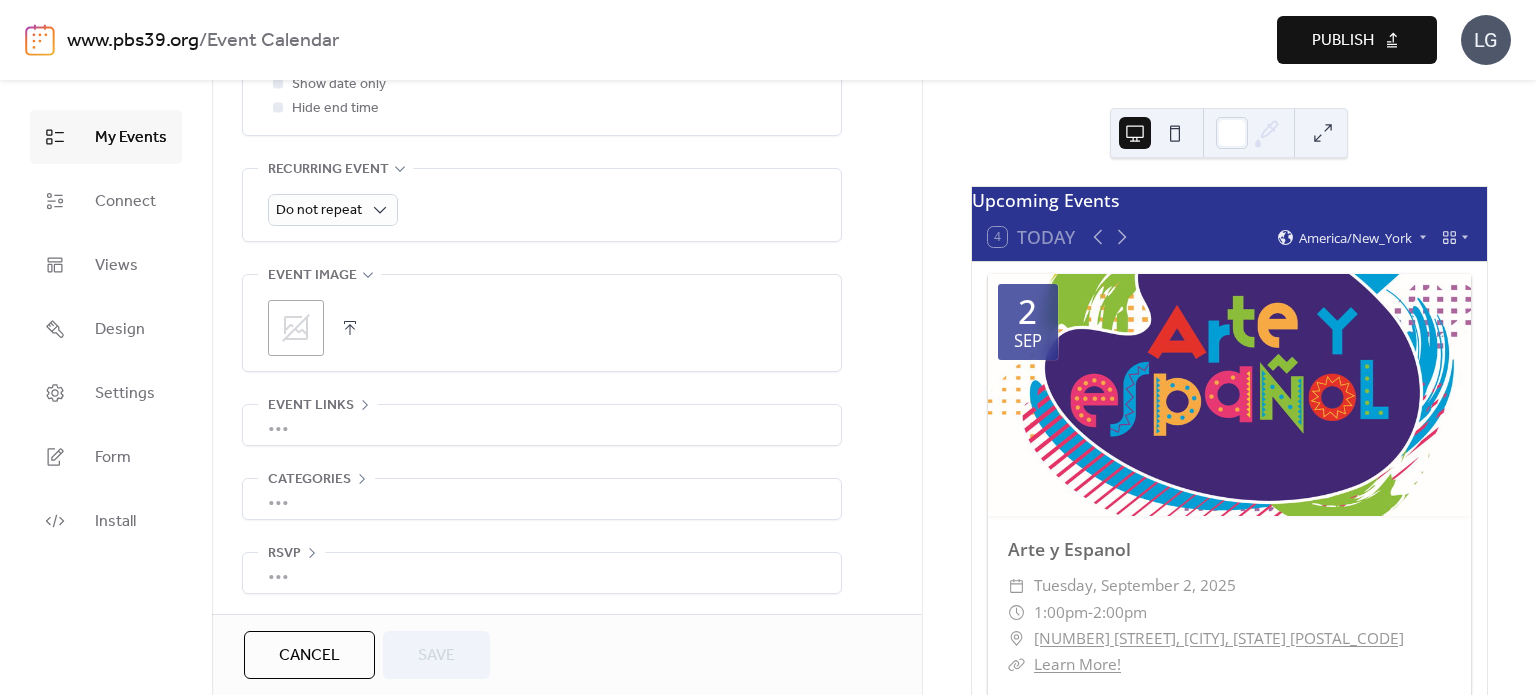 click on "•••" at bounding box center (542, 425) 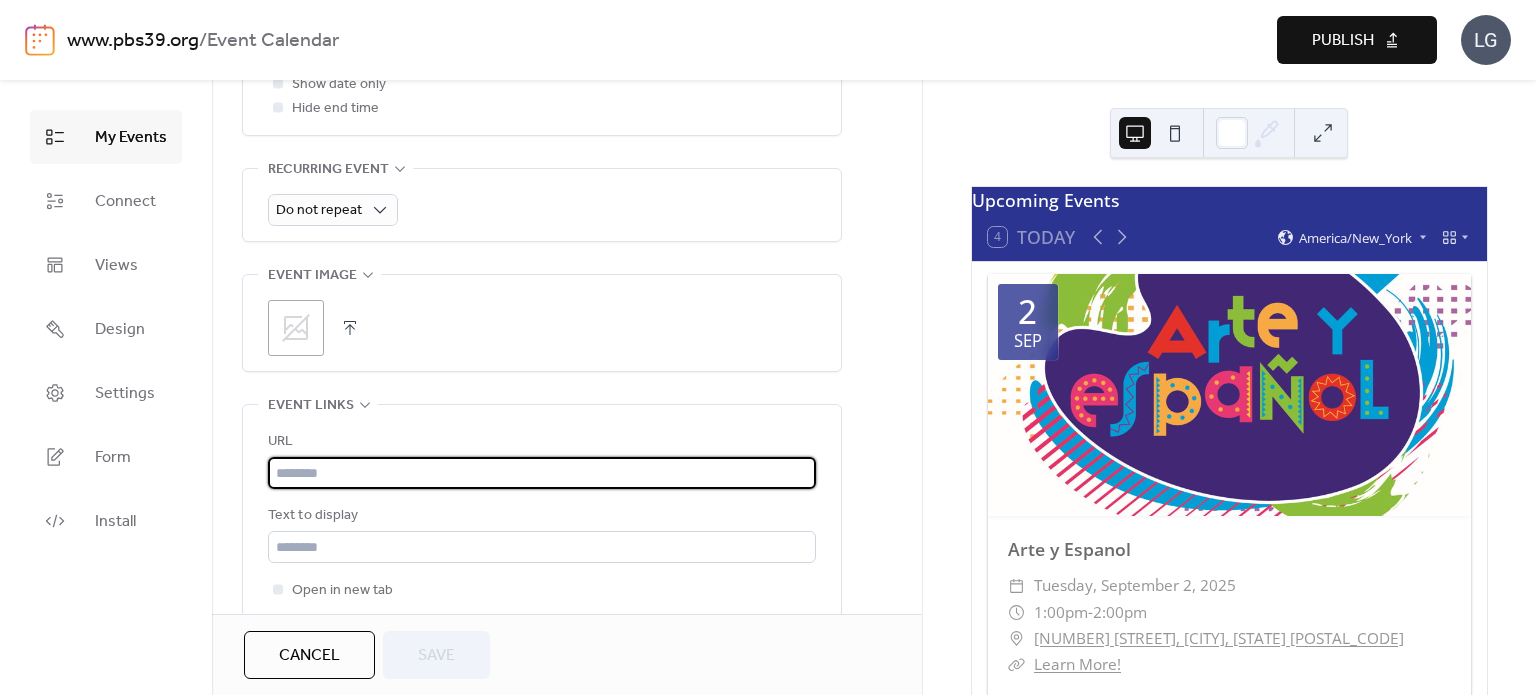 click at bounding box center [542, 473] 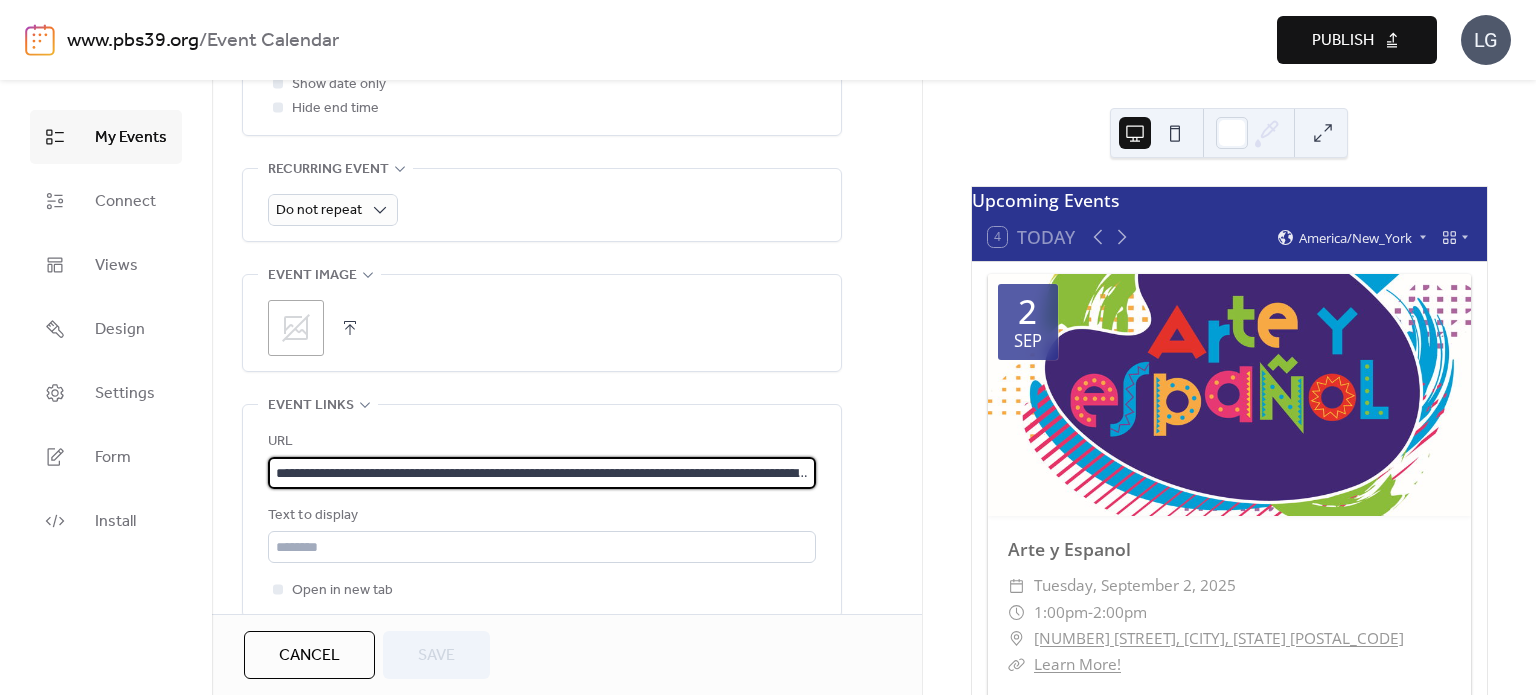 scroll, scrollTop: 0, scrollLeft: 1844, axis: horizontal 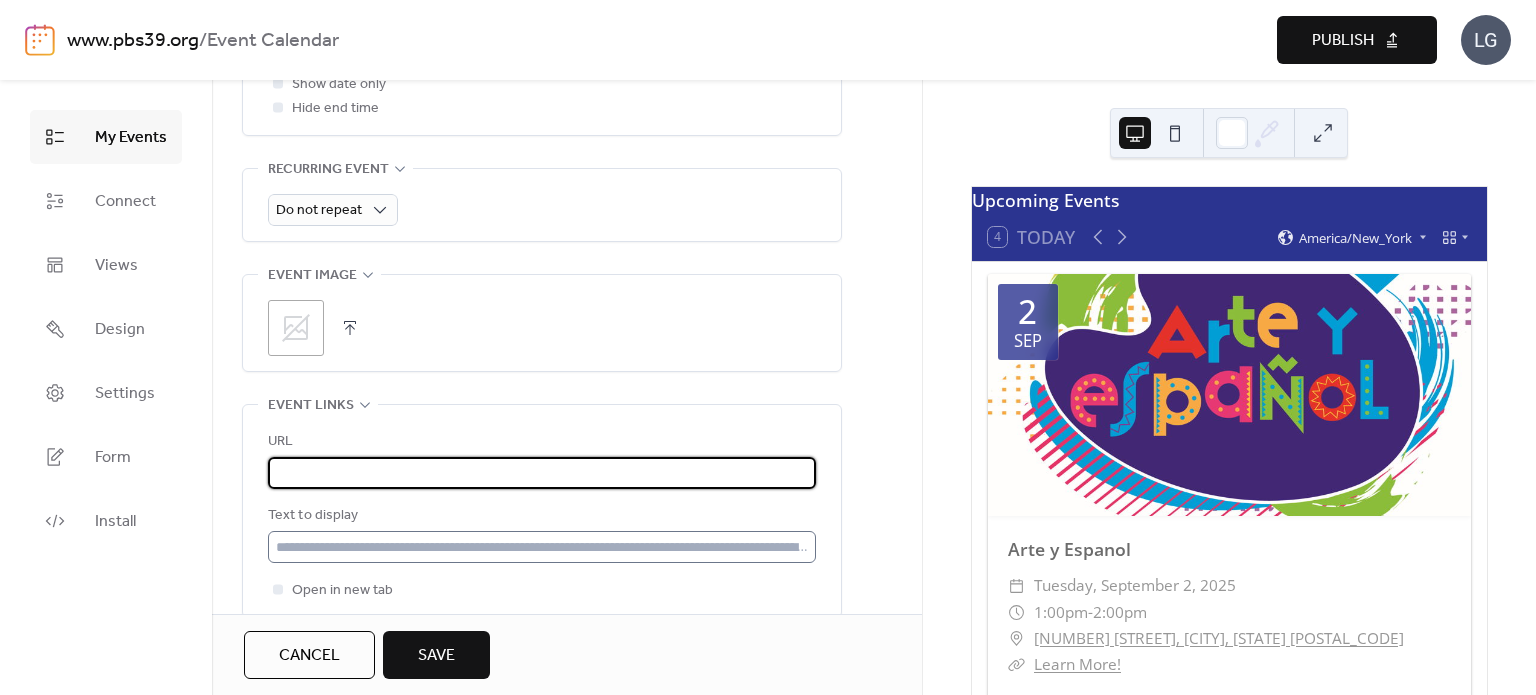 type on "**********" 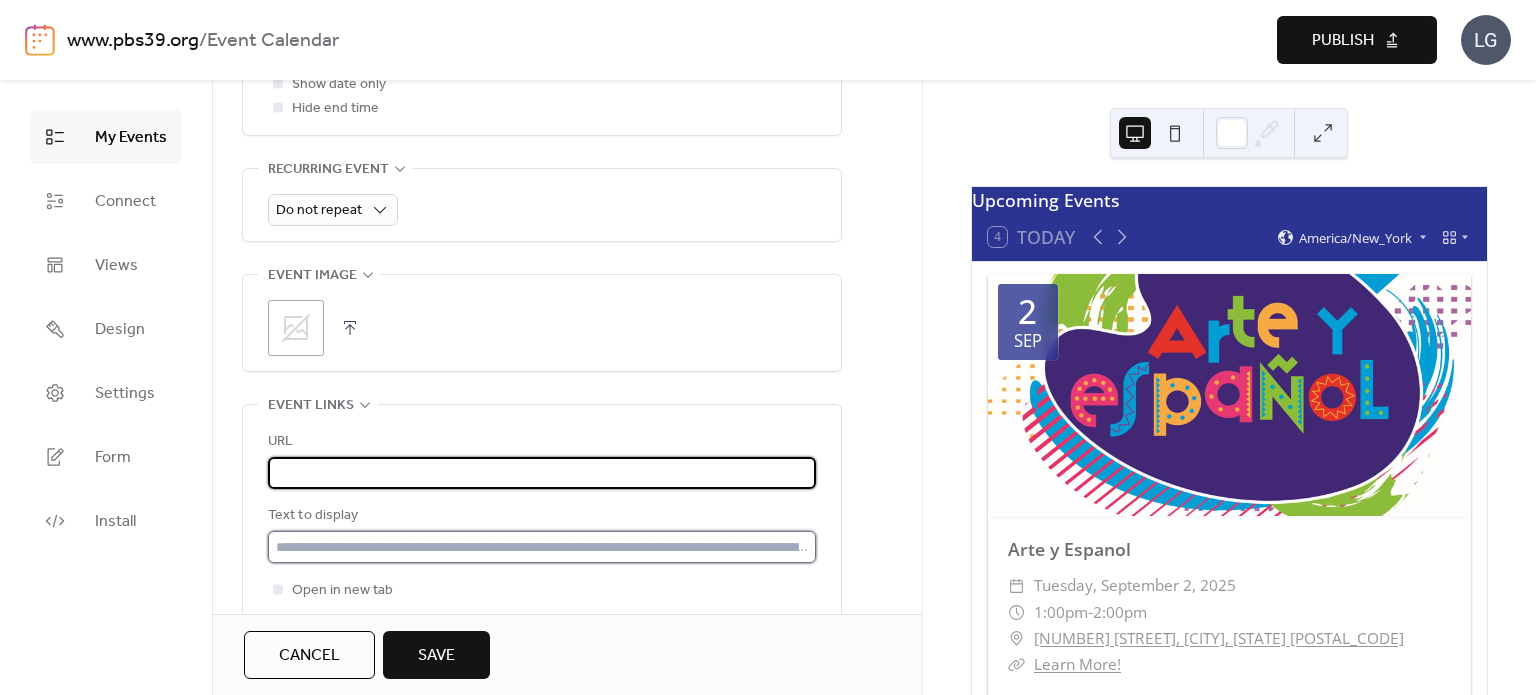 scroll, scrollTop: 0, scrollLeft: 0, axis: both 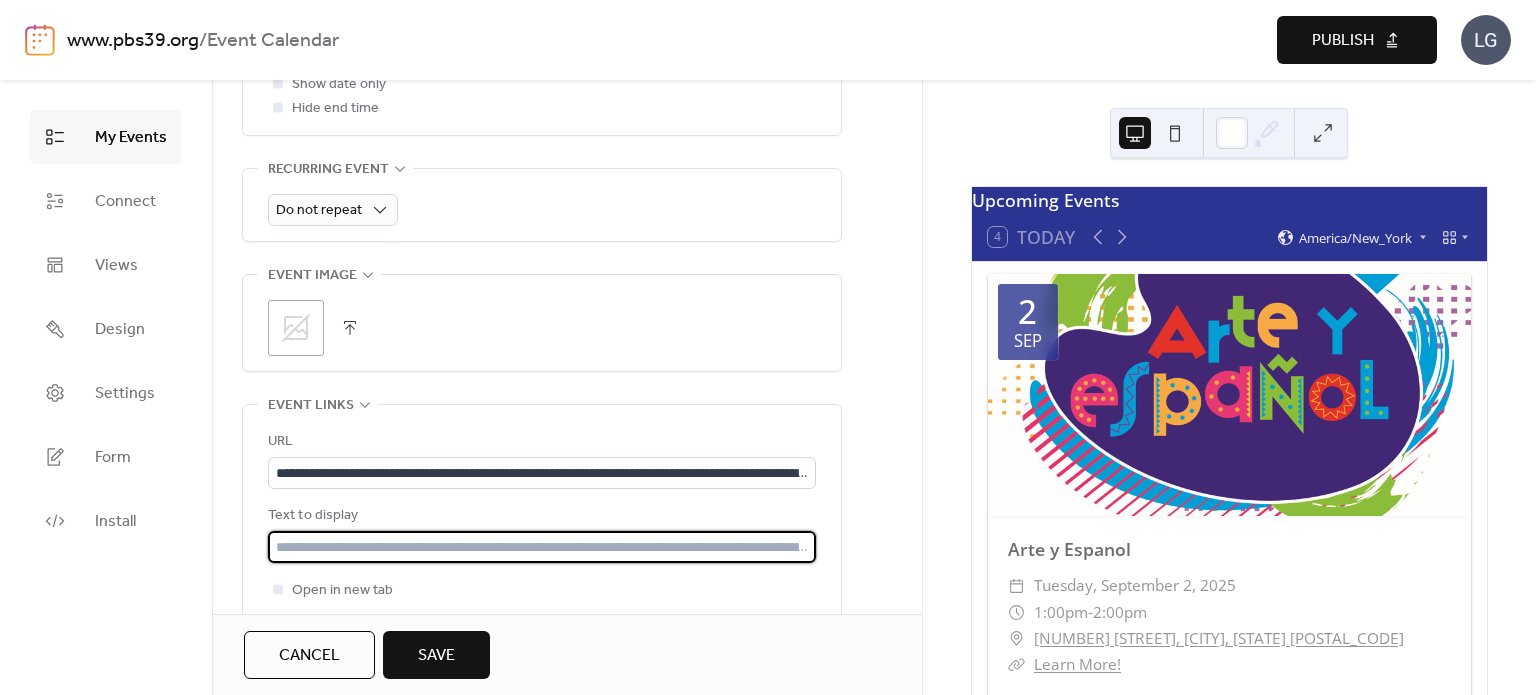 click at bounding box center [542, 547] 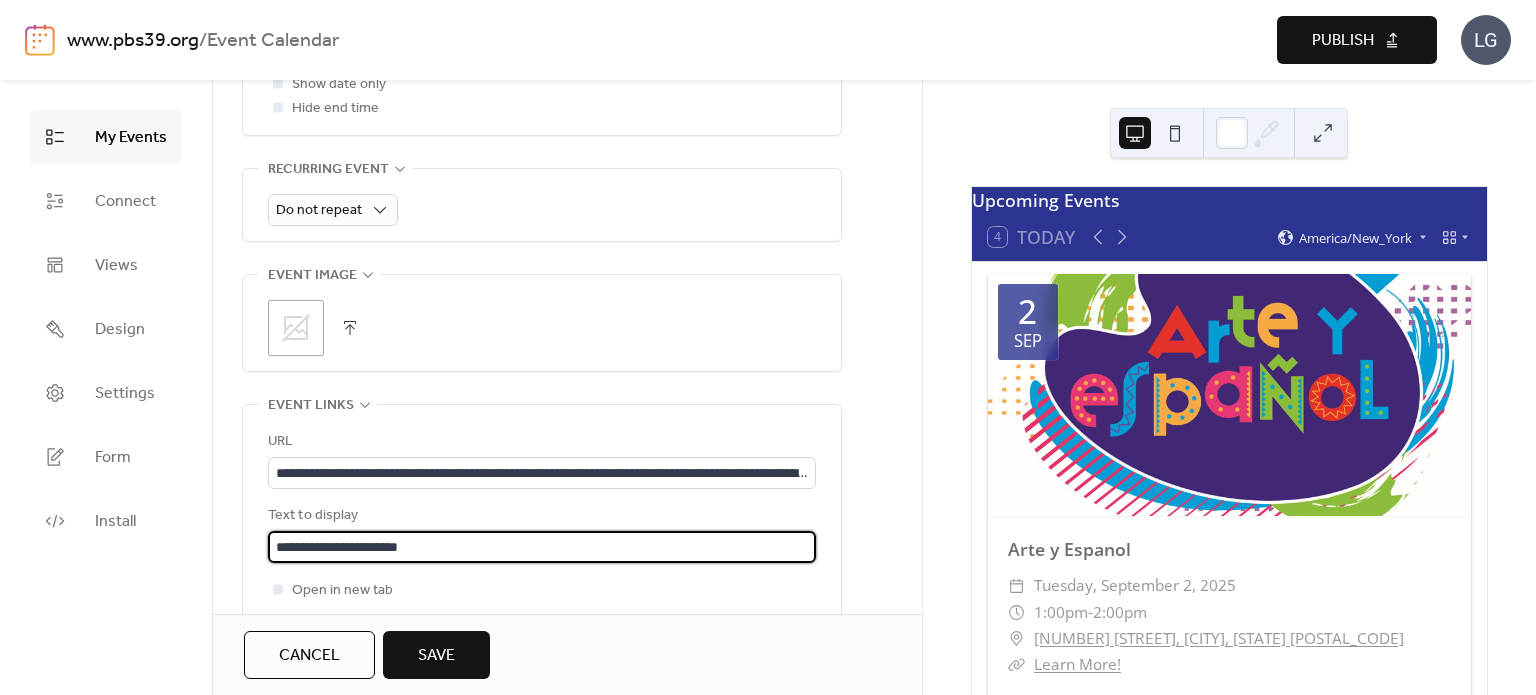 click on "**********" at bounding box center [542, 547] 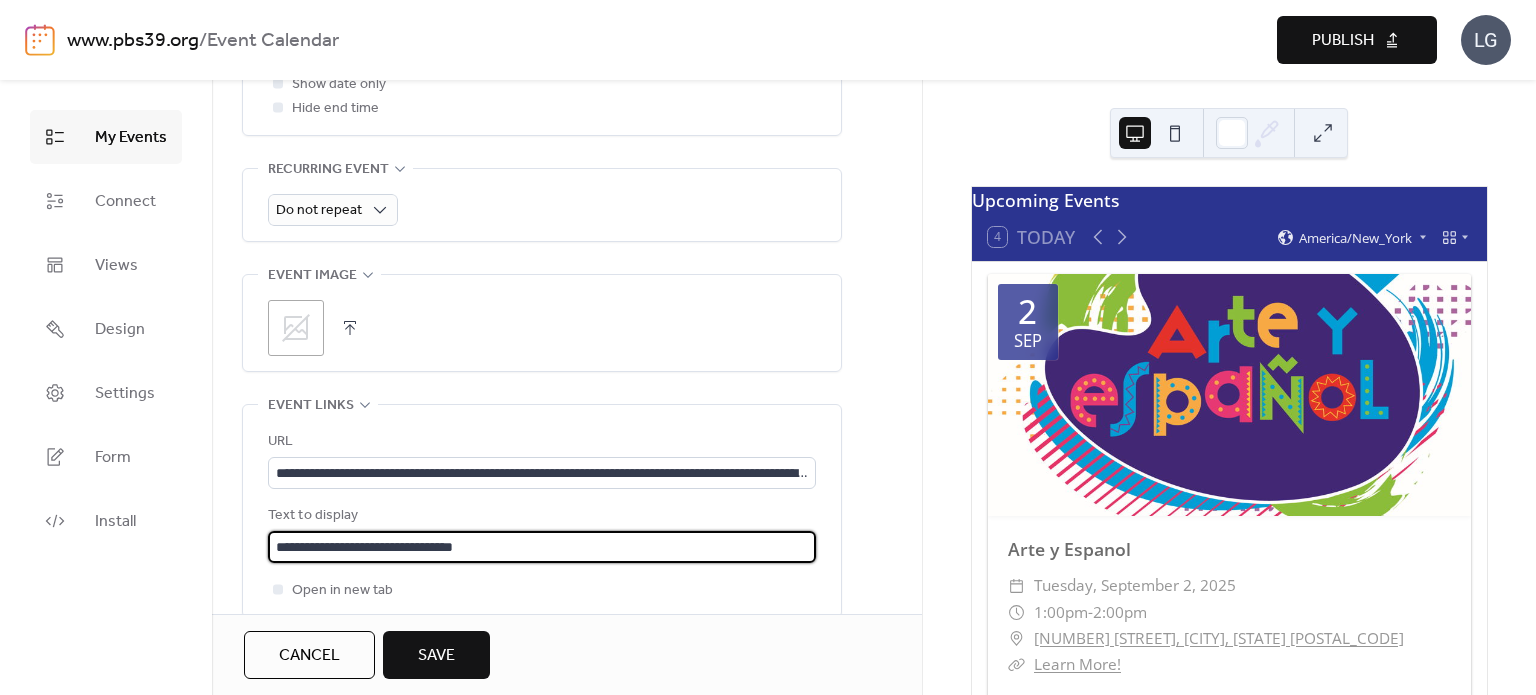 scroll, scrollTop: 0, scrollLeft: 0, axis: both 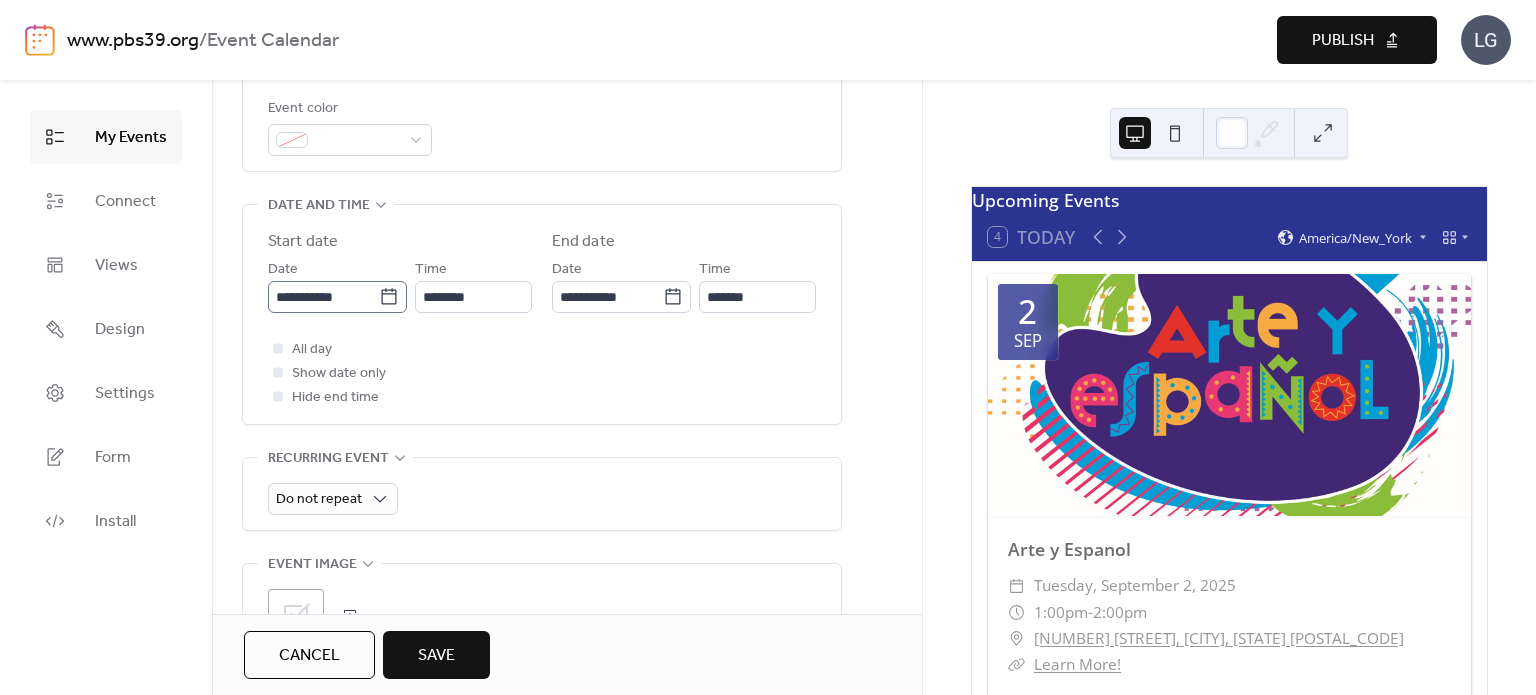 type on "**********" 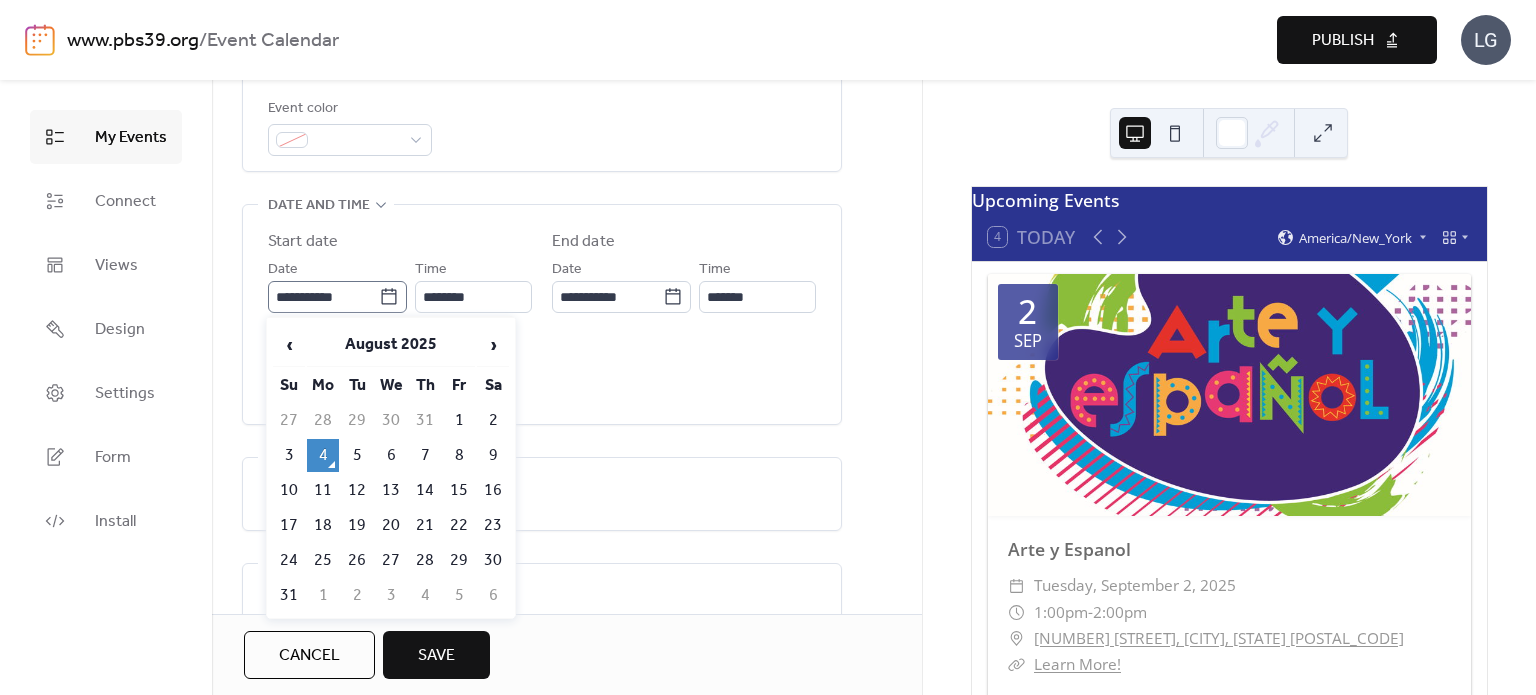 scroll, scrollTop: 0, scrollLeft: 0, axis: both 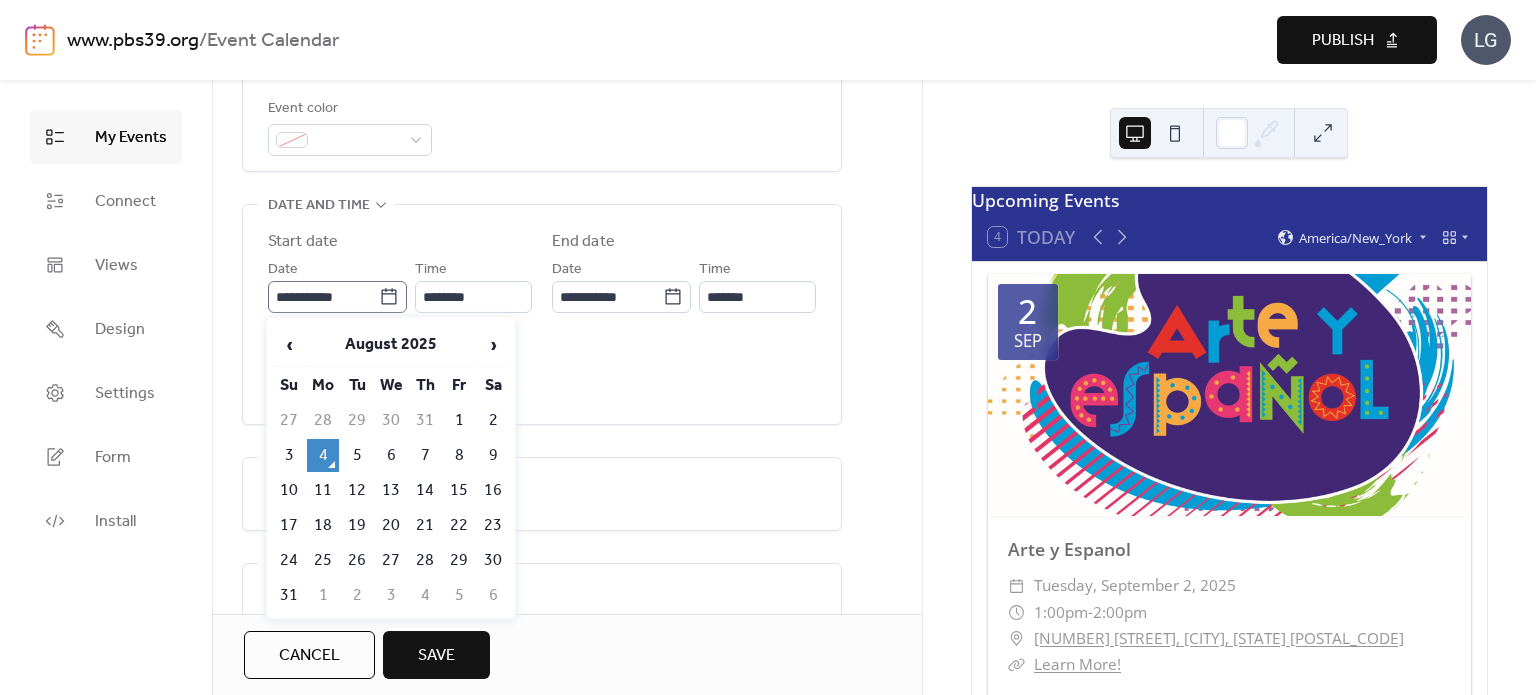 click 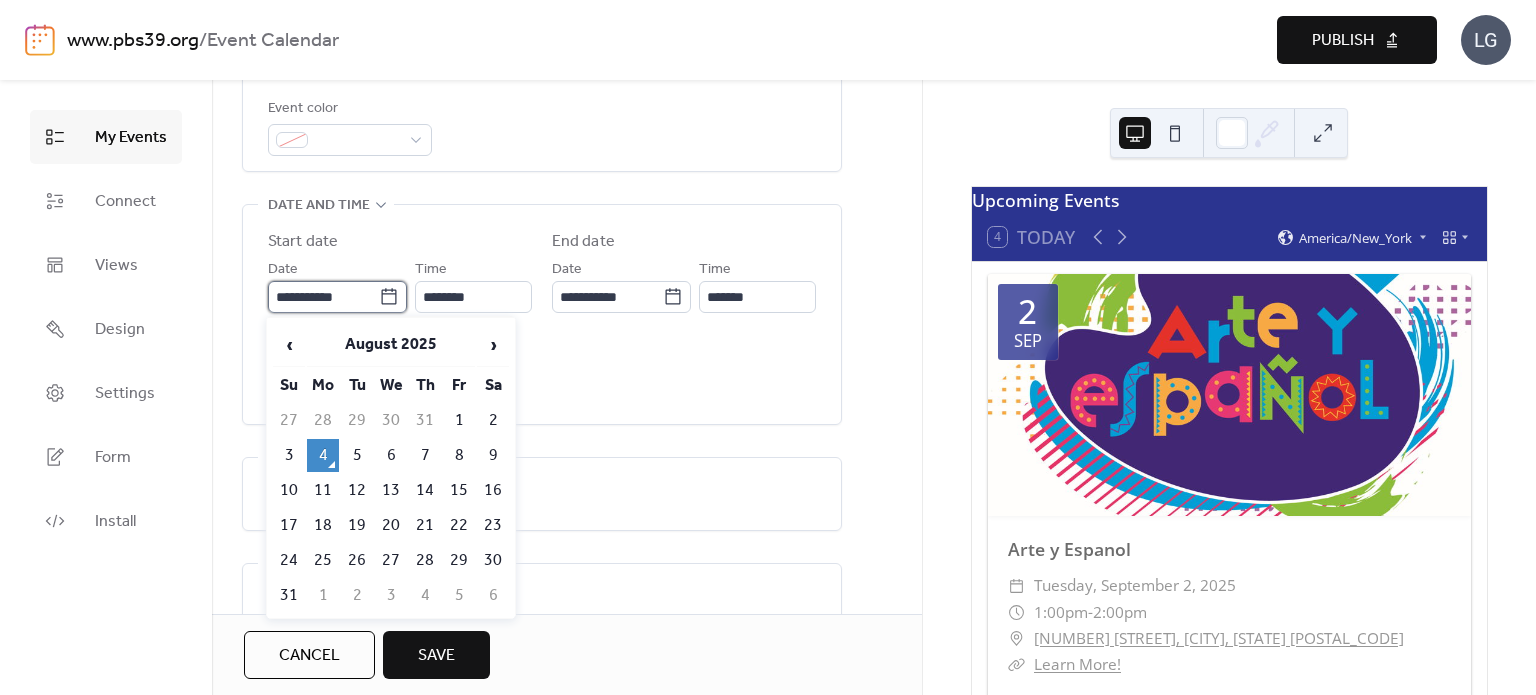 click on "**********" at bounding box center [323, 297] 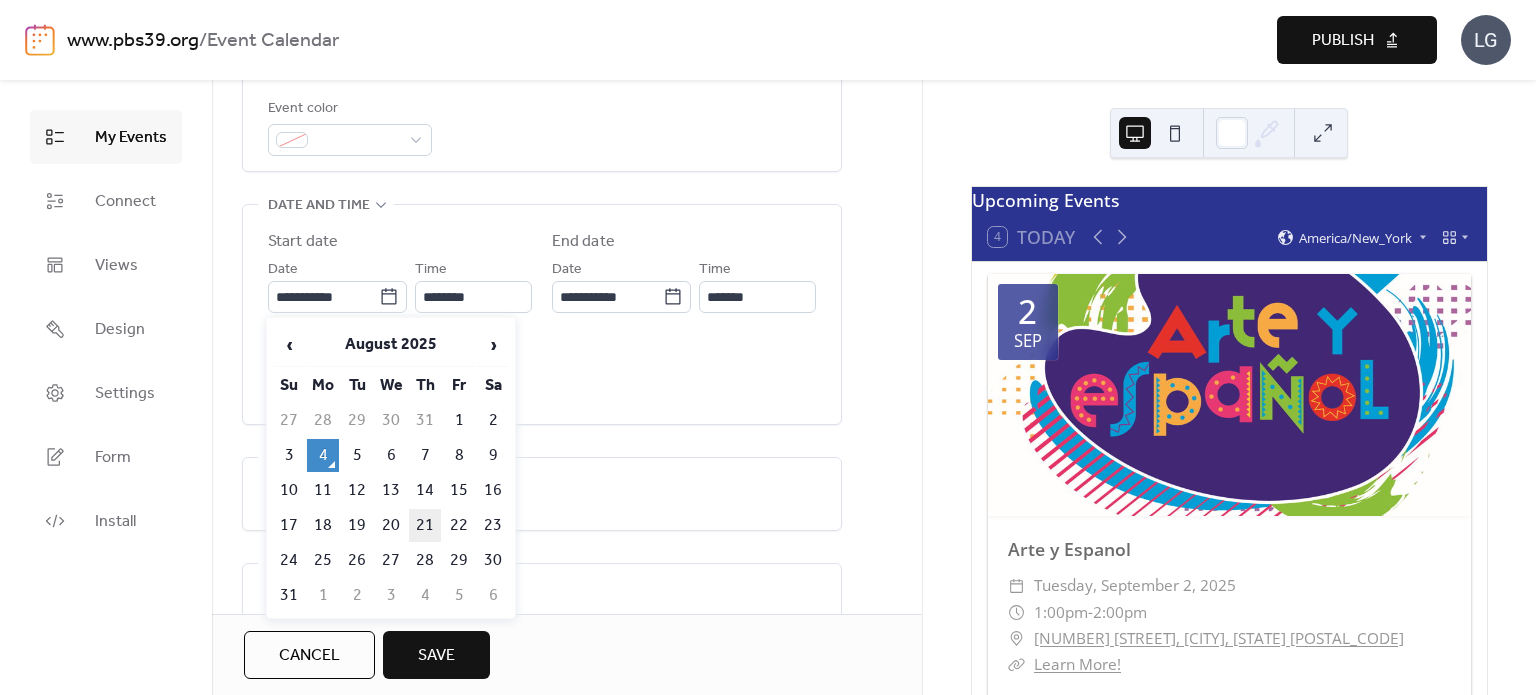 click on "21" at bounding box center [425, 525] 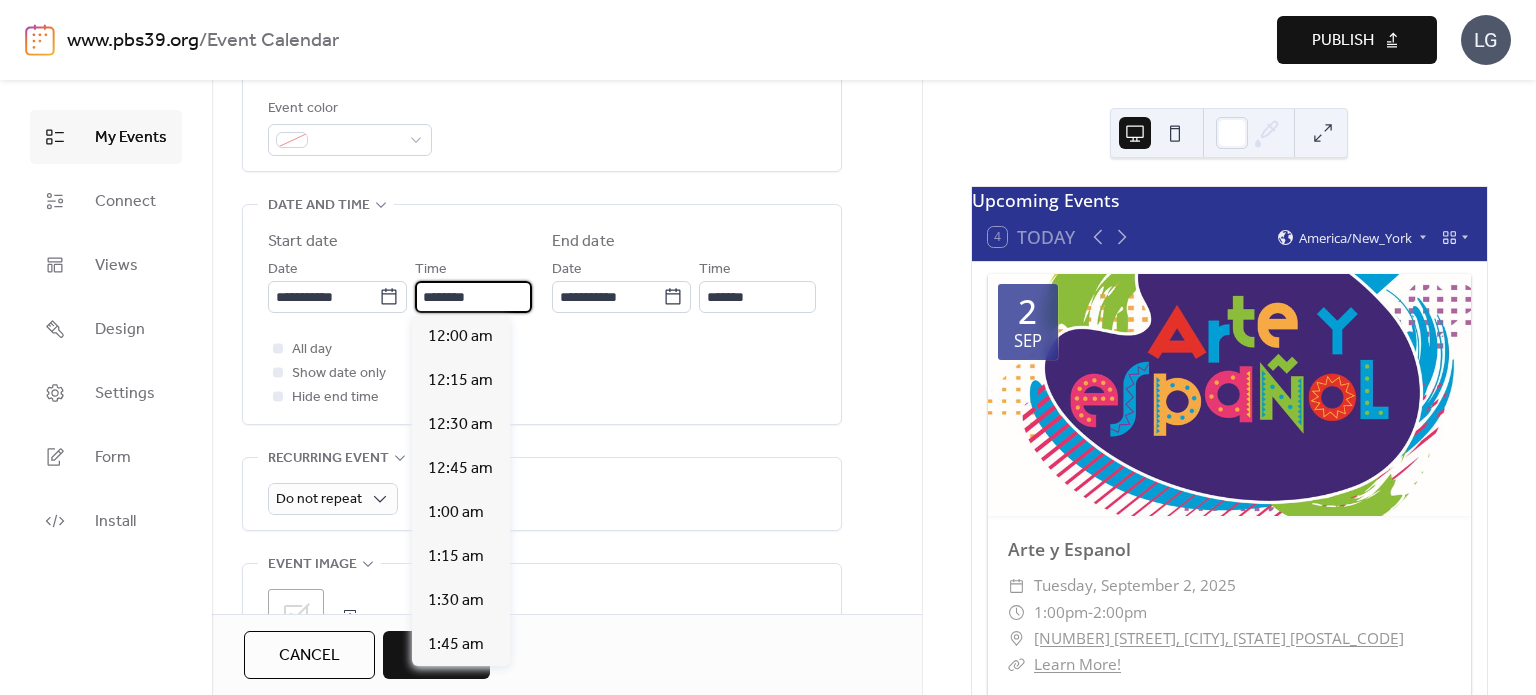 scroll, scrollTop: 2112, scrollLeft: 0, axis: vertical 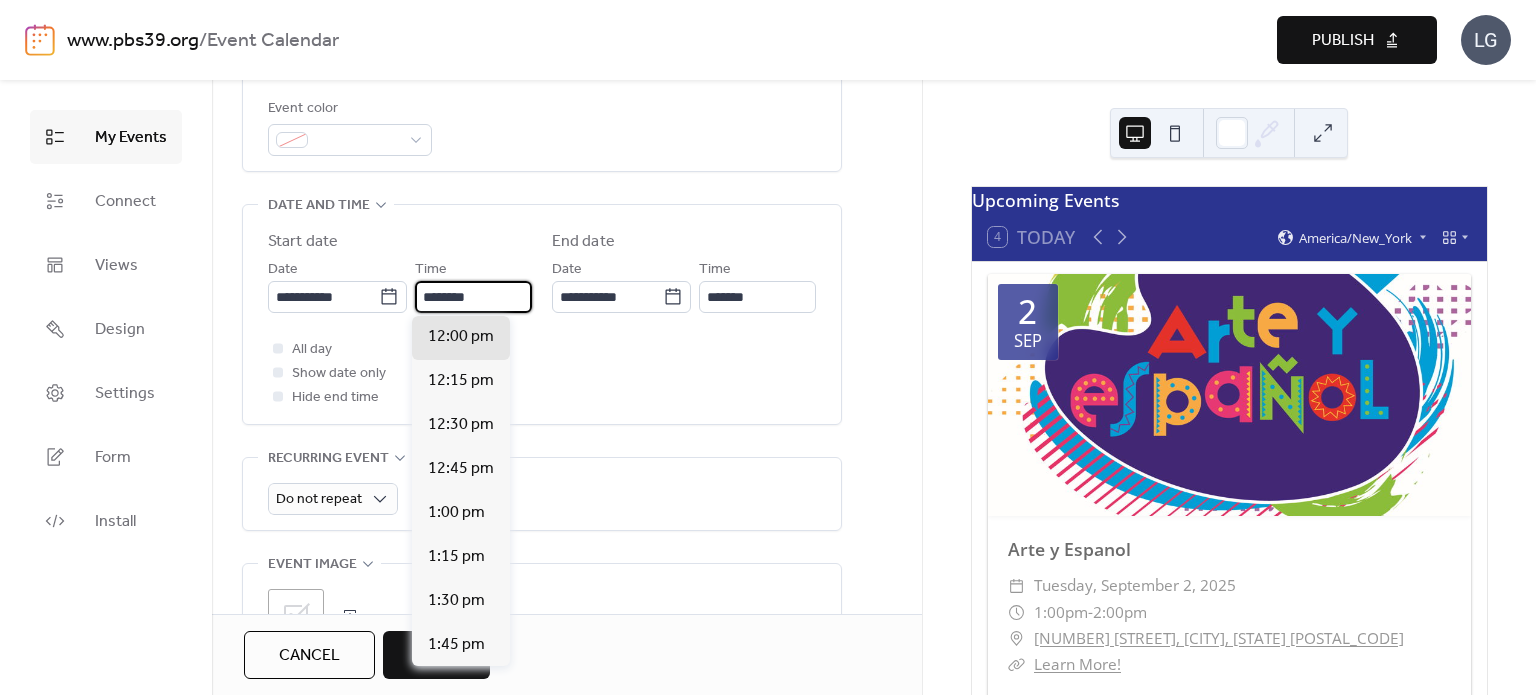 click on "********" at bounding box center [473, 297] 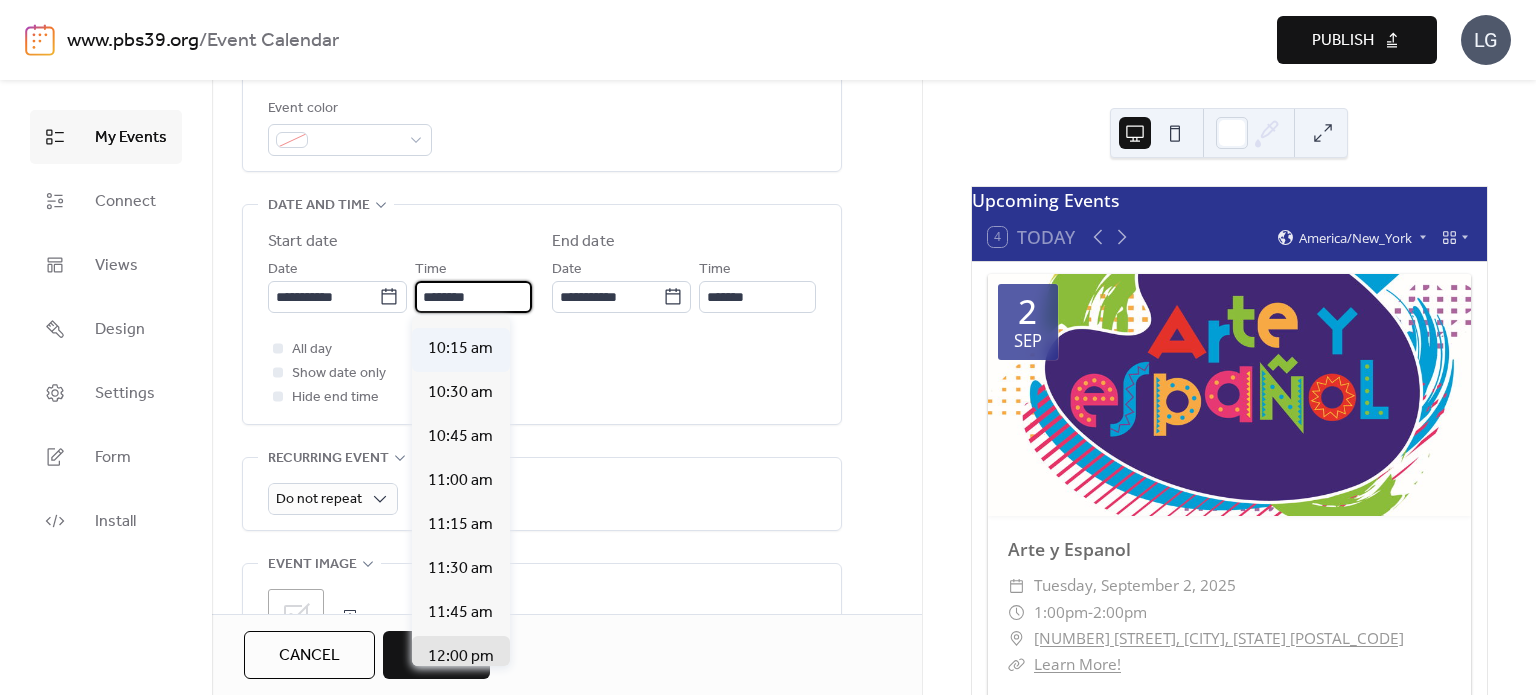 scroll, scrollTop: 1747, scrollLeft: 0, axis: vertical 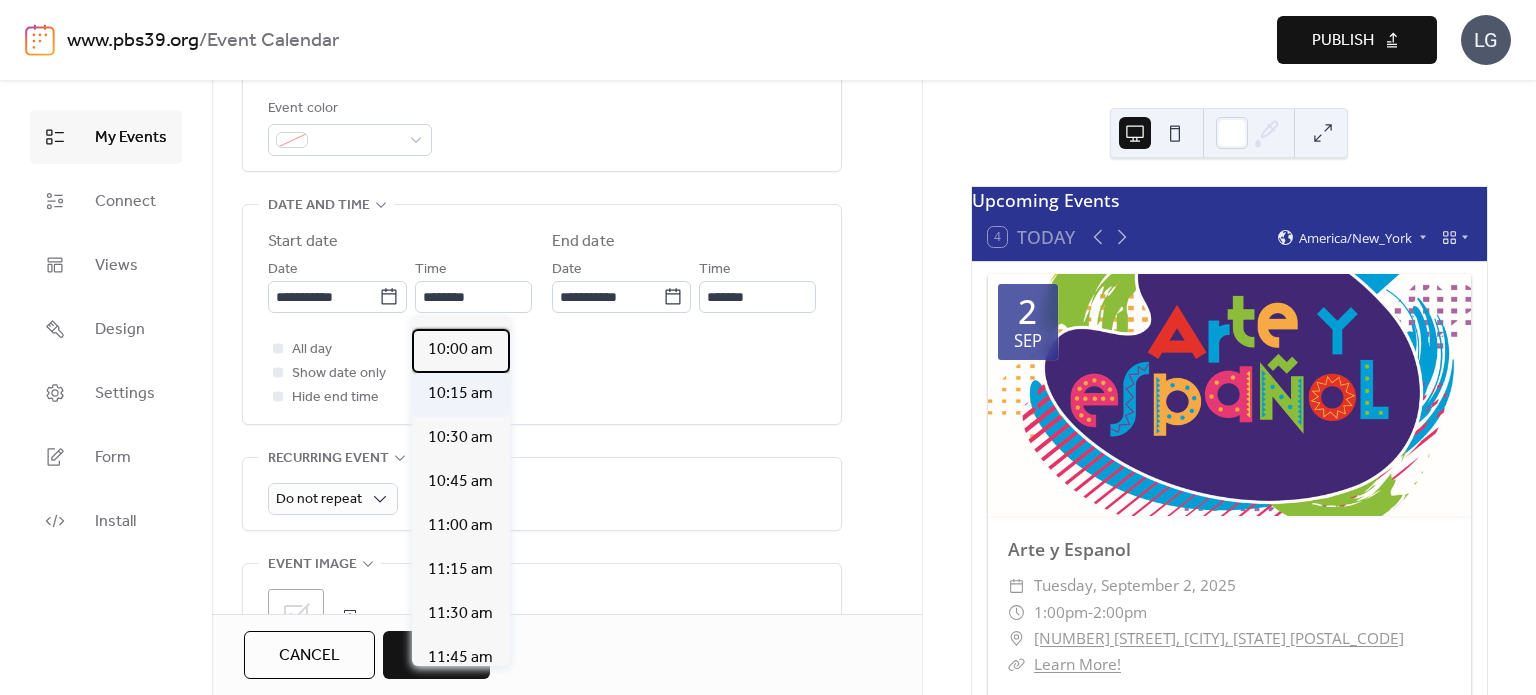 click on "10:00 am" at bounding box center [460, 350] 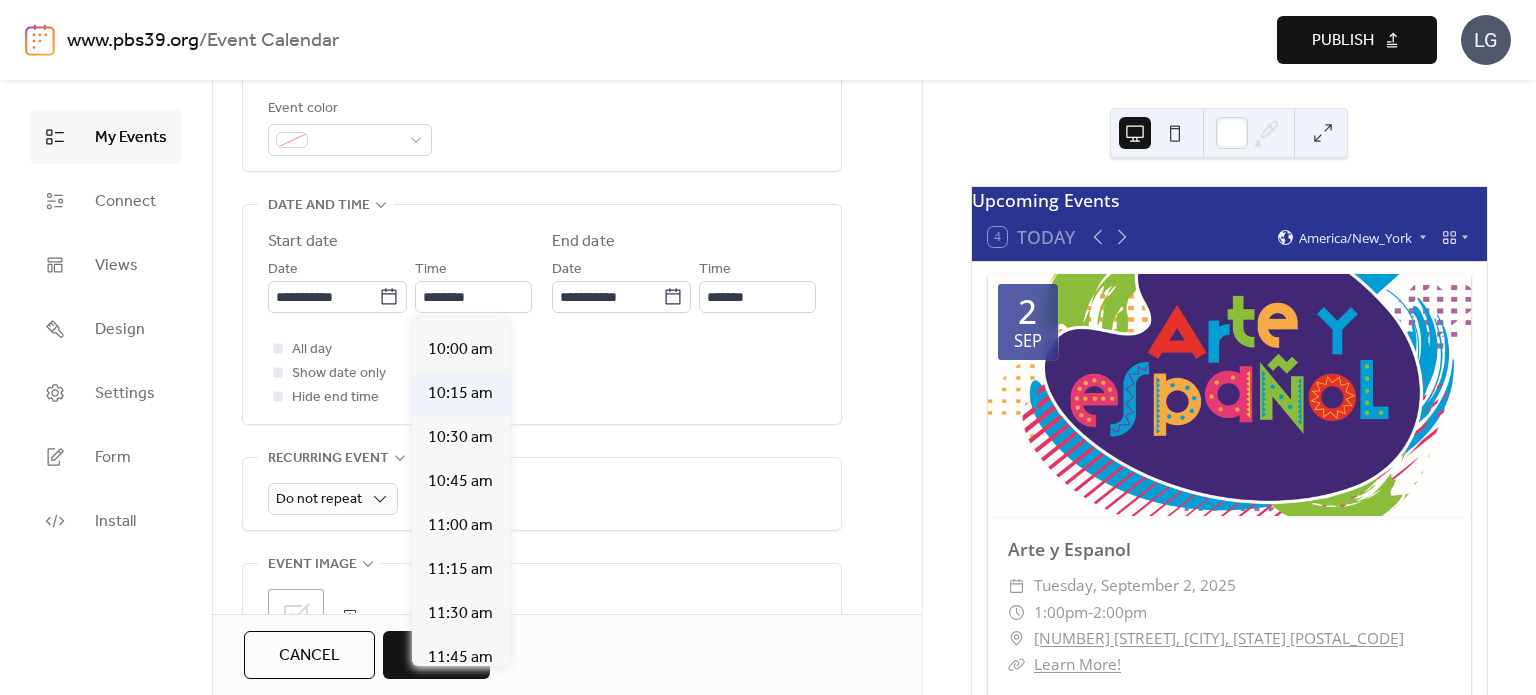 type on "********" 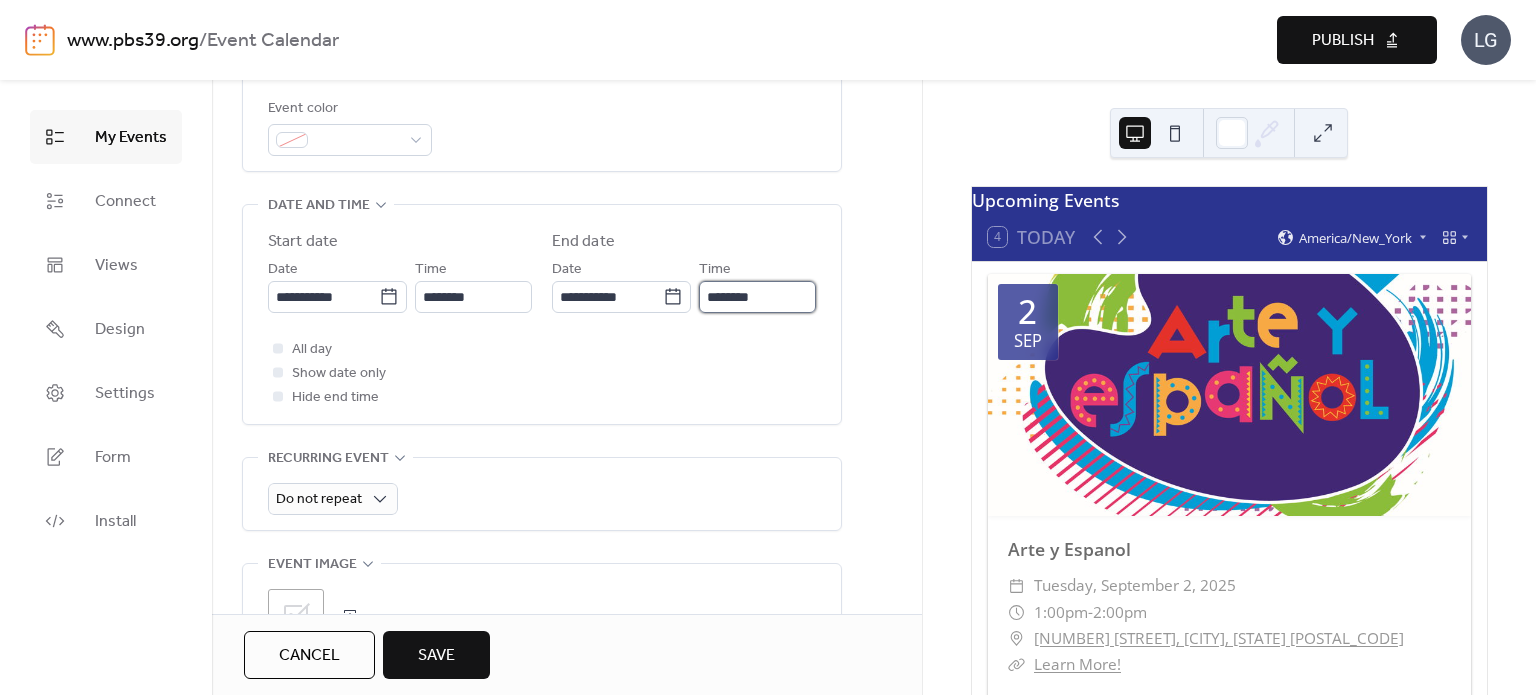 click on "********" at bounding box center (757, 297) 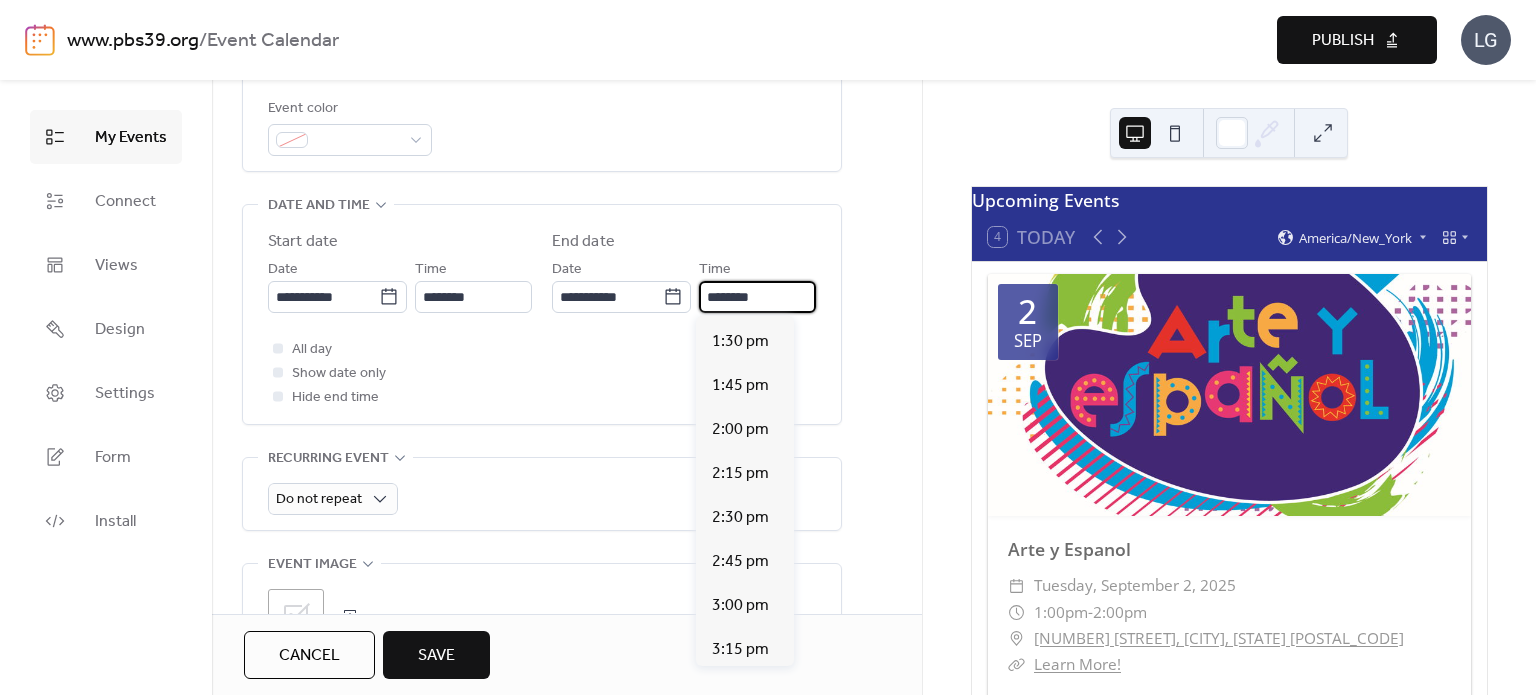 scroll, scrollTop: 568, scrollLeft: 0, axis: vertical 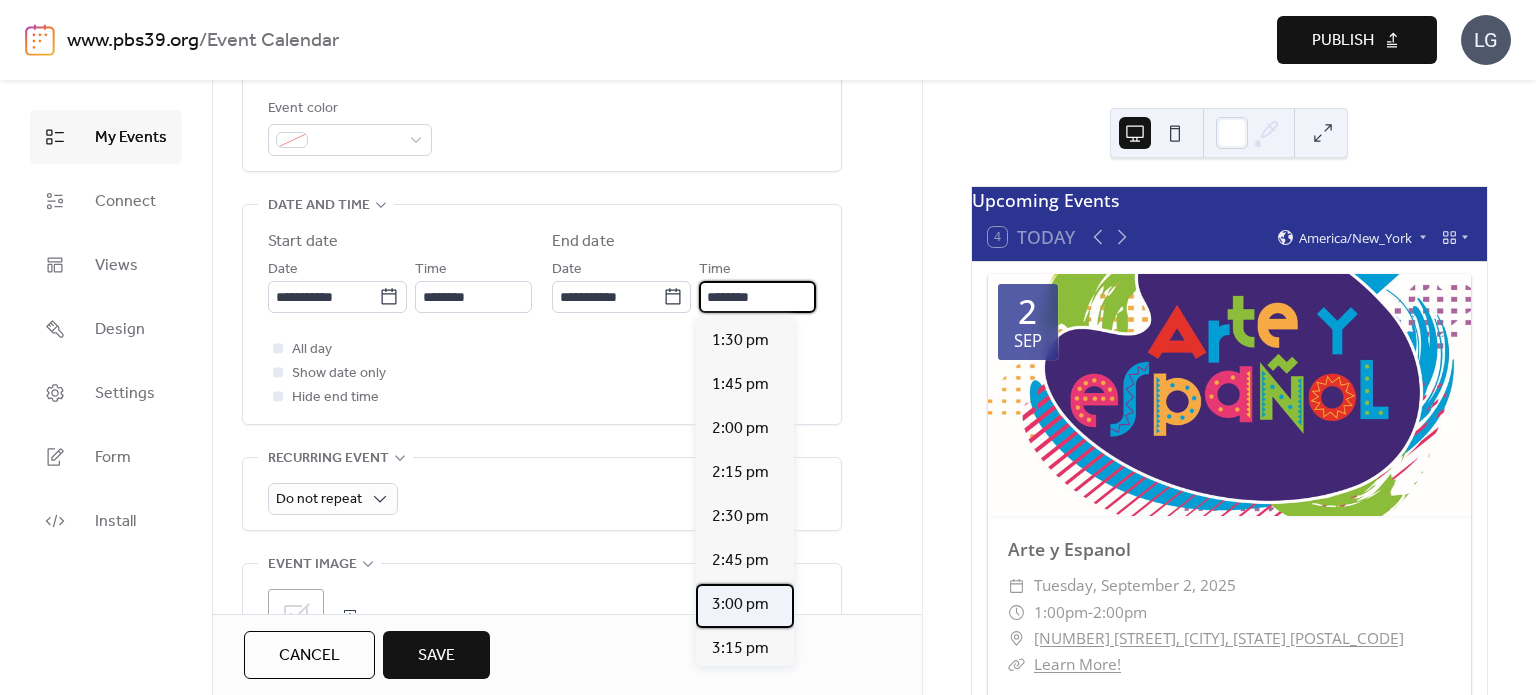 click on "3:00 pm" at bounding box center (745, 606) 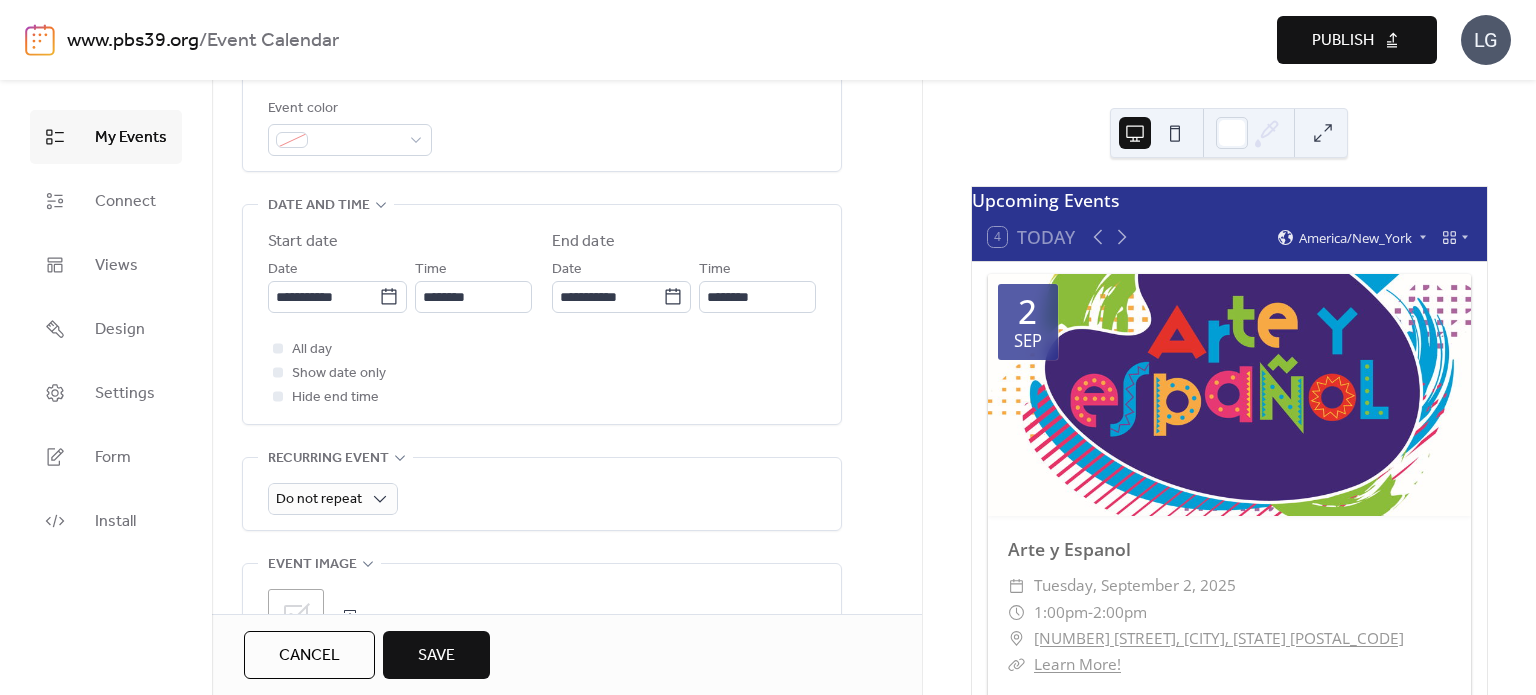 type on "*******" 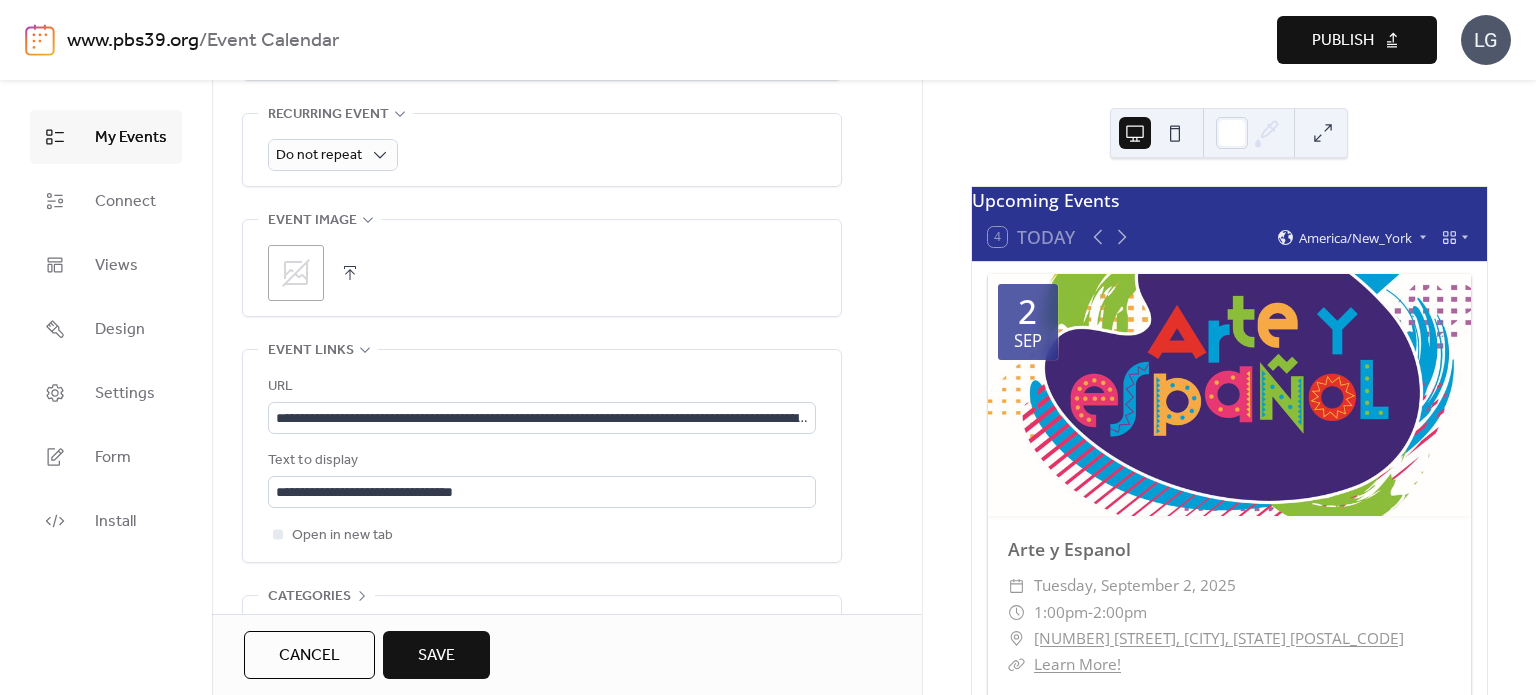 scroll, scrollTop: 1030, scrollLeft: 0, axis: vertical 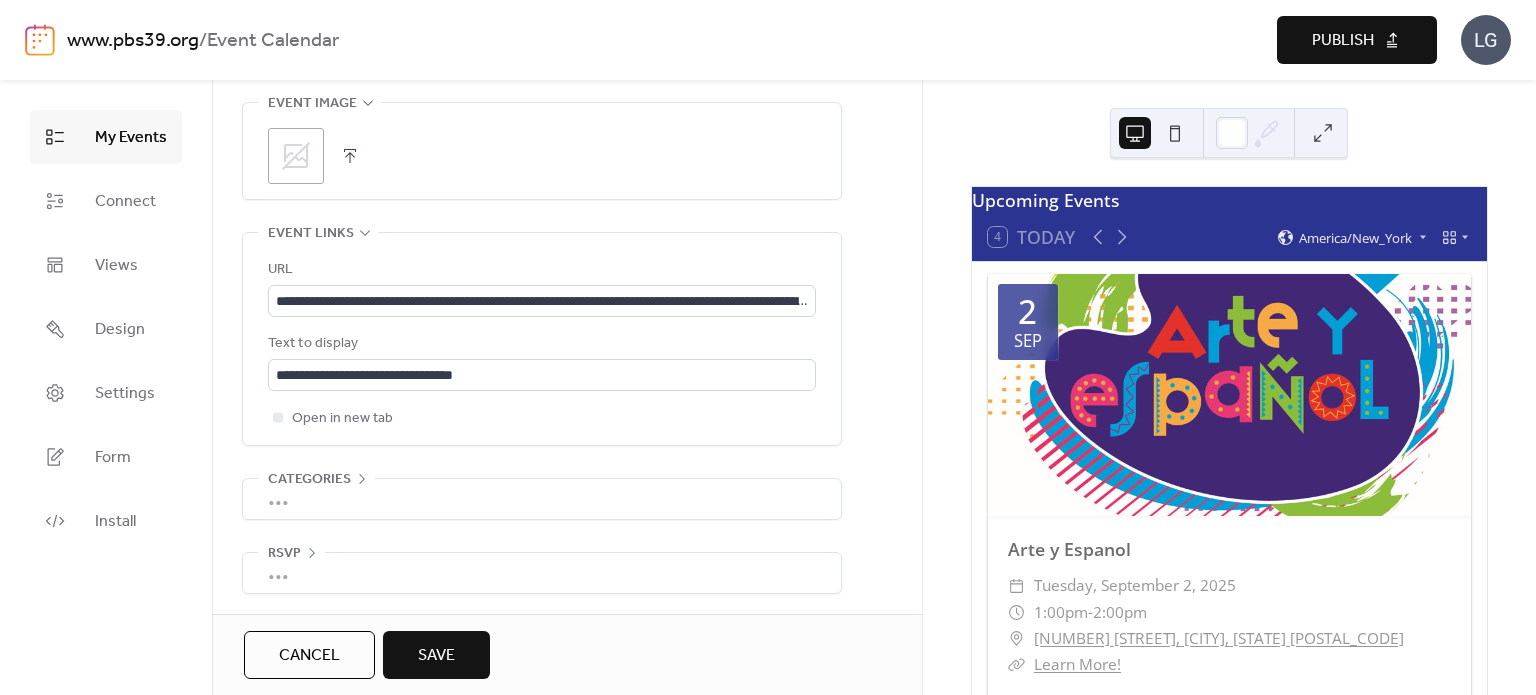 click on "•••" at bounding box center [542, 499] 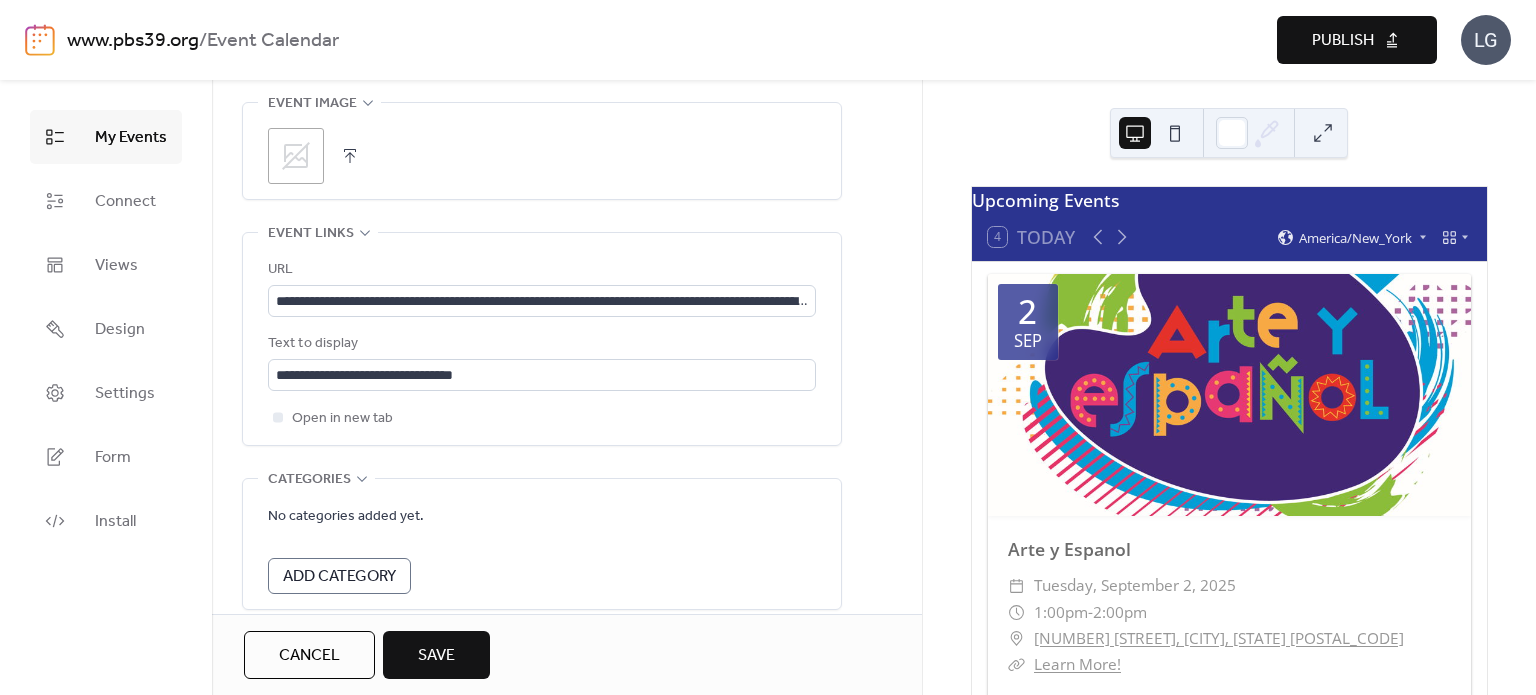 scroll, scrollTop: 1030, scrollLeft: 0, axis: vertical 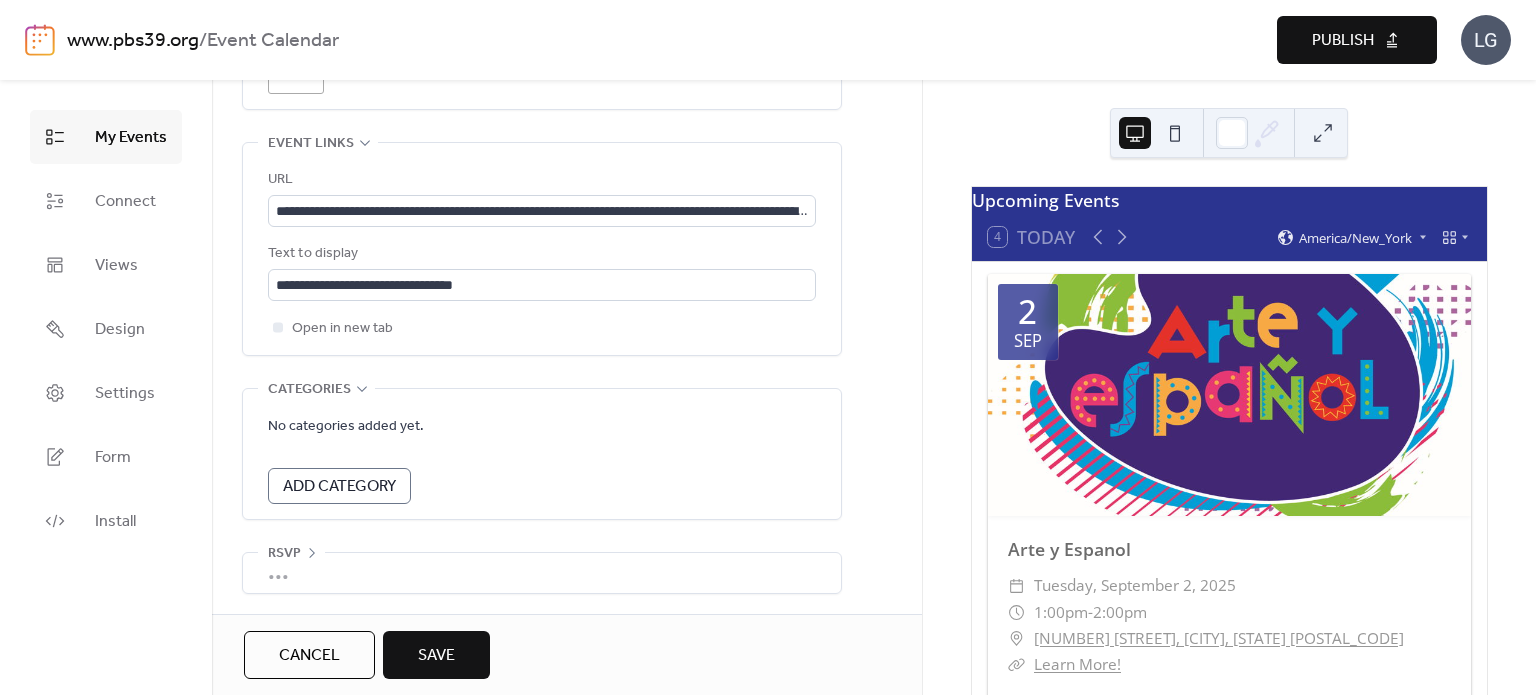 click on "•••" at bounding box center (542, 573) 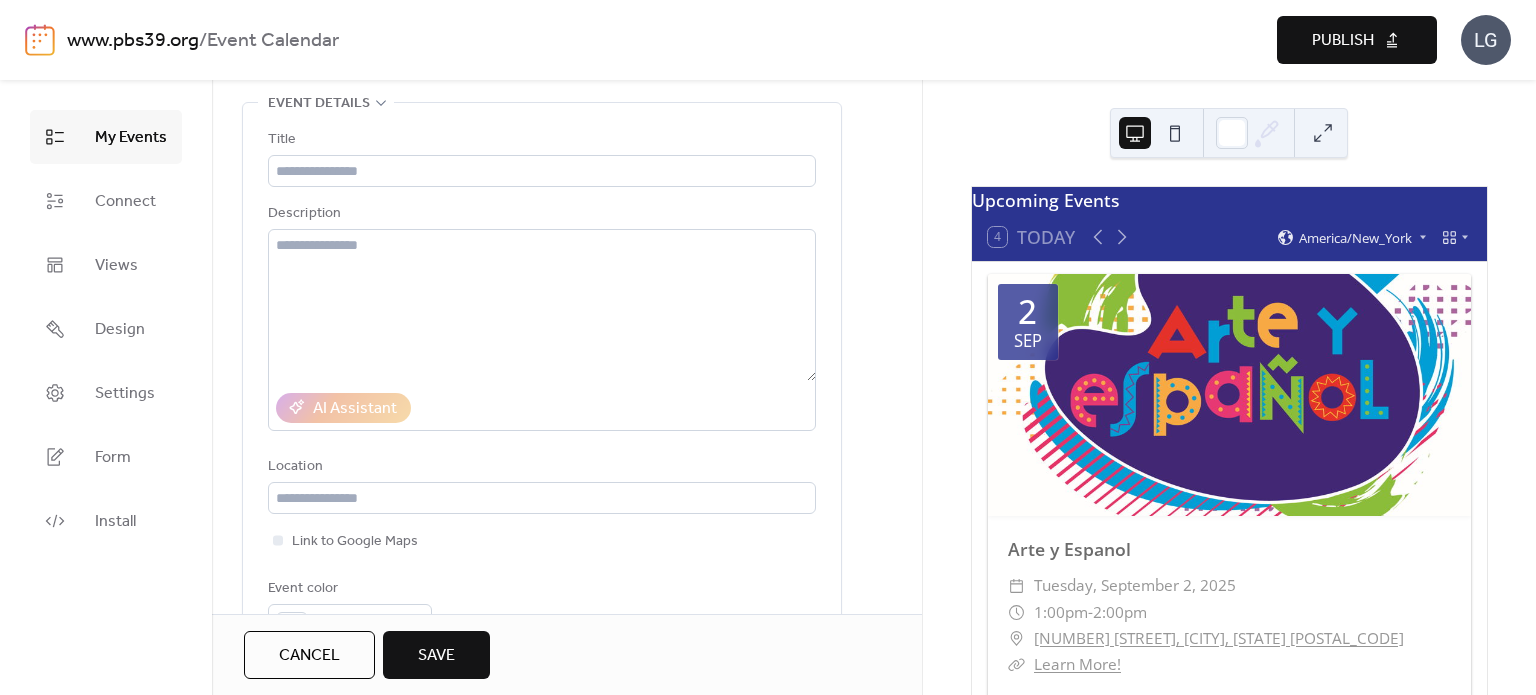 scroll, scrollTop: 88, scrollLeft: 0, axis: vertical 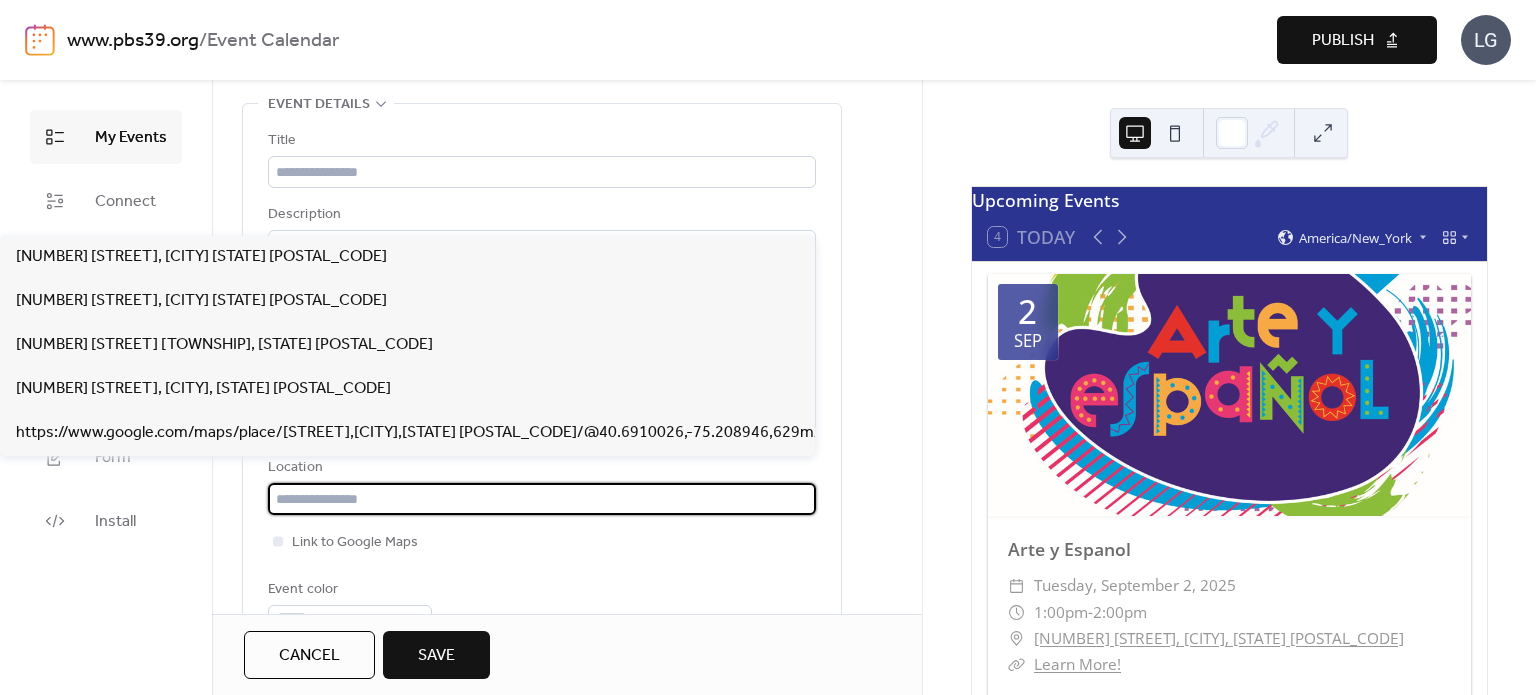click at bounding box center [542, 499] 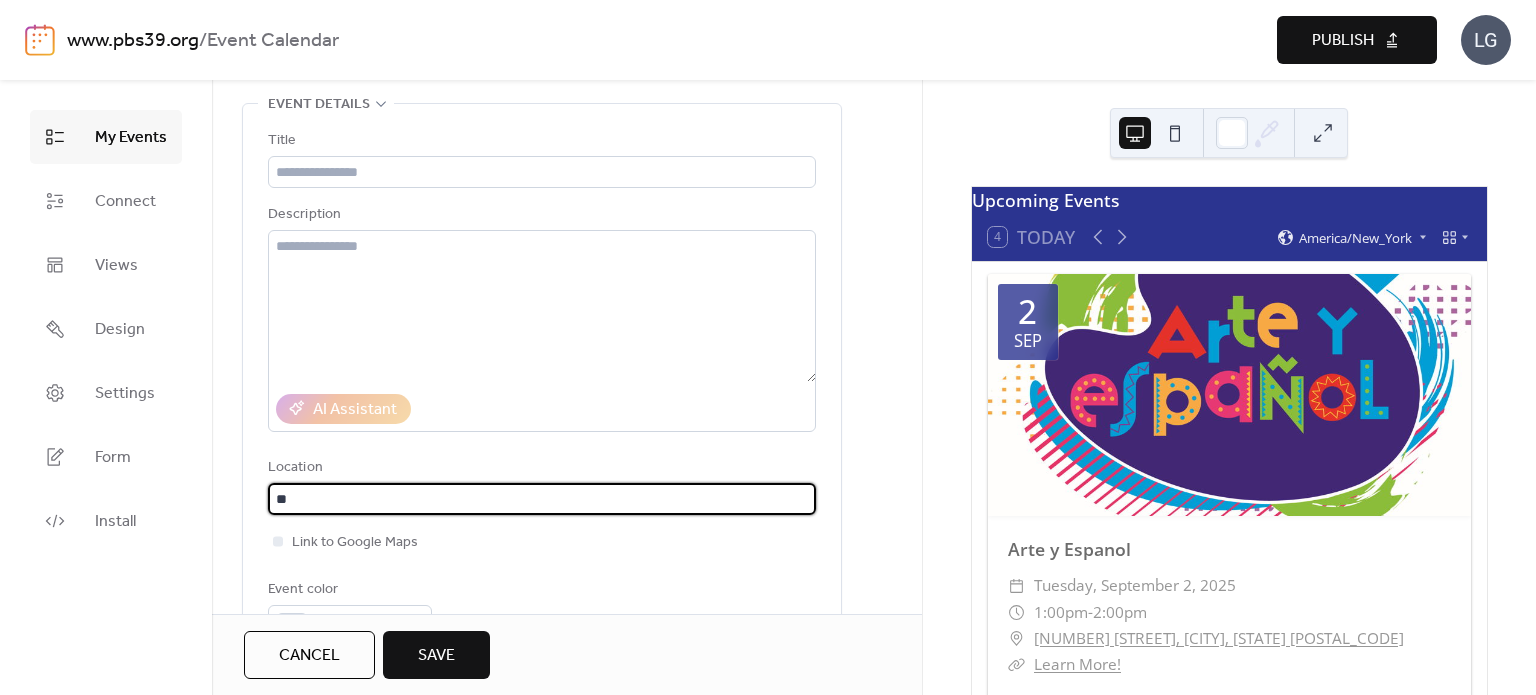 type on "*" 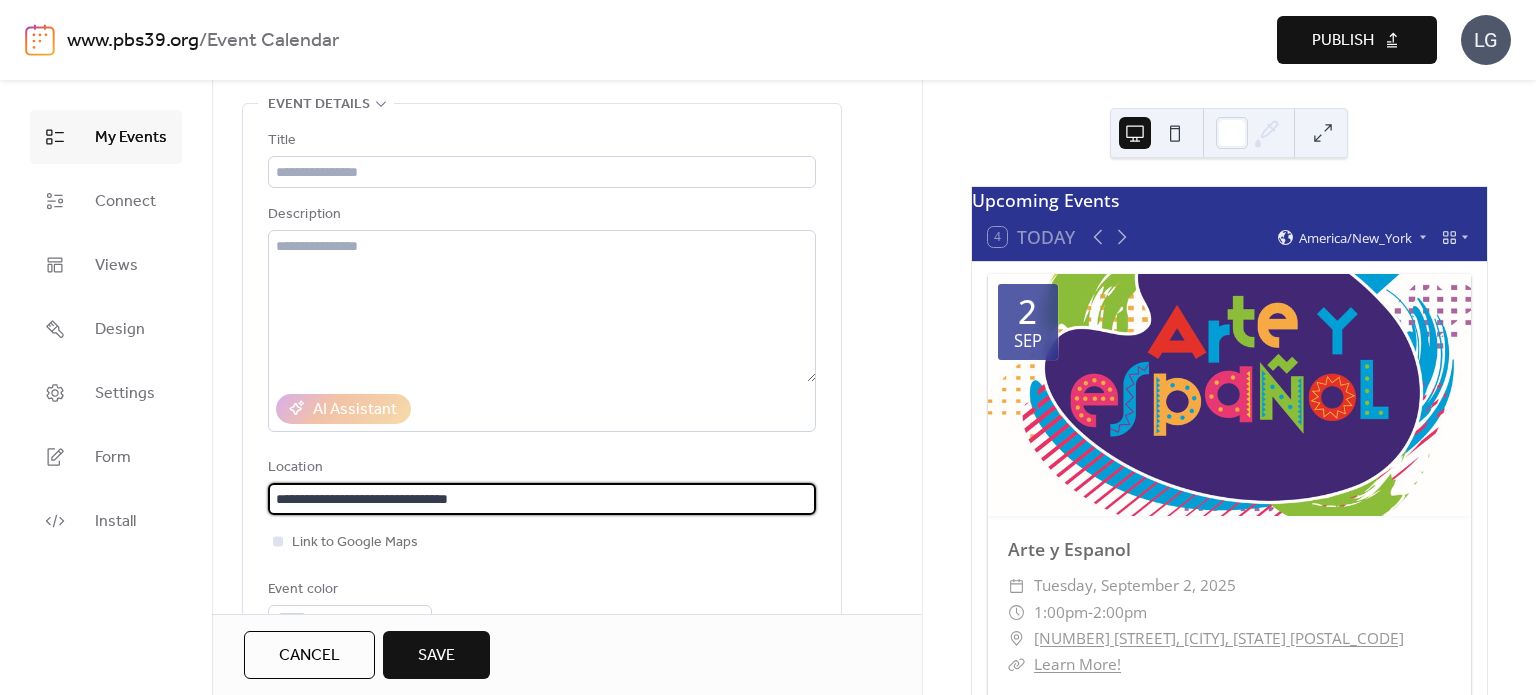 type on "**********" 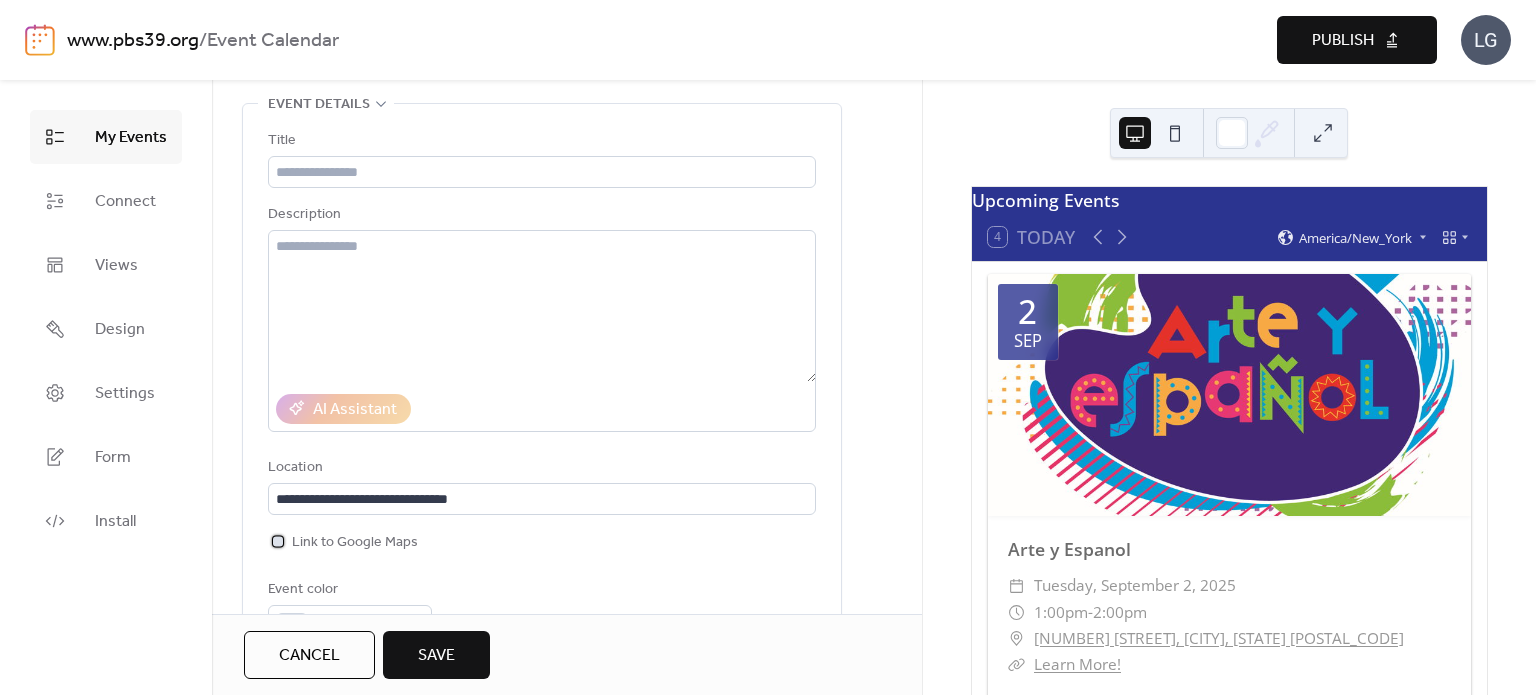 click on "Link to Google Maps" at bounding box center (355, 543) 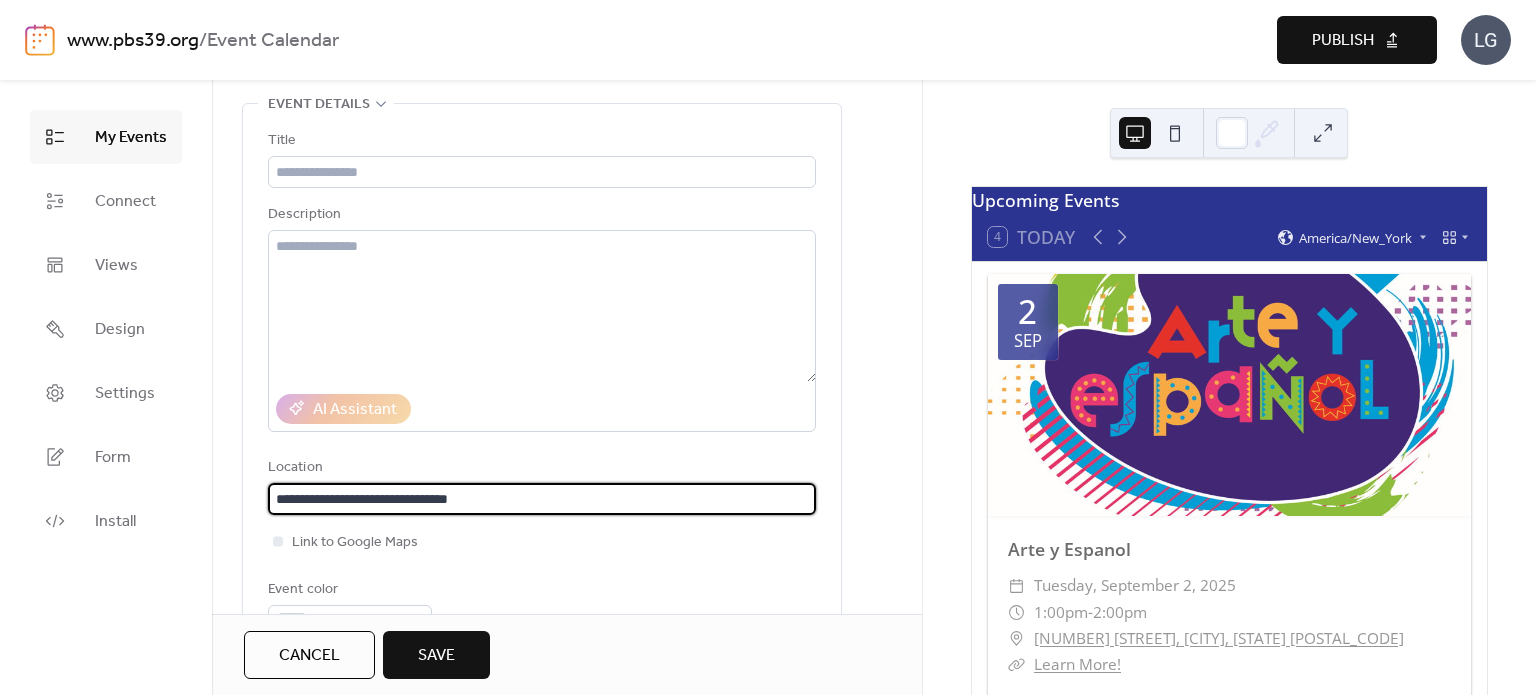click on "**********" at bounding box center [542, 499] 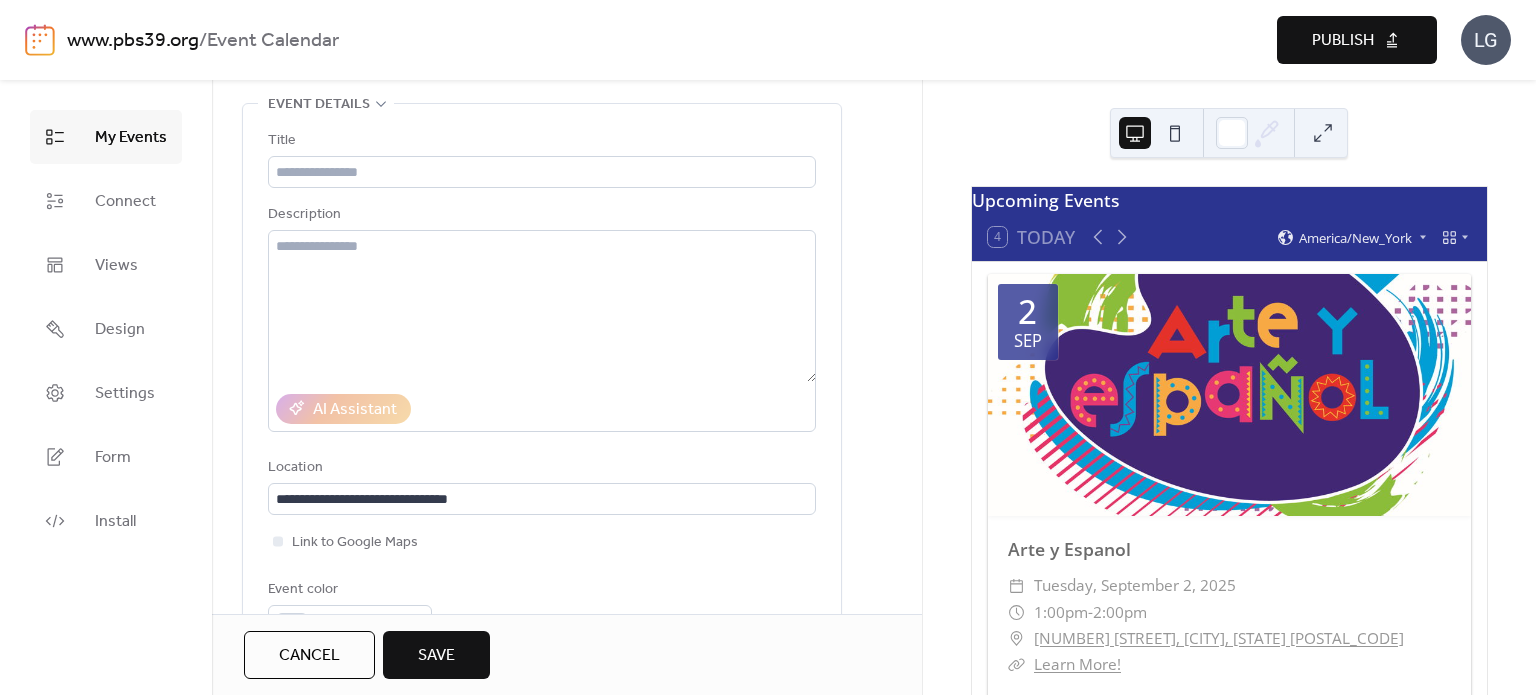 type 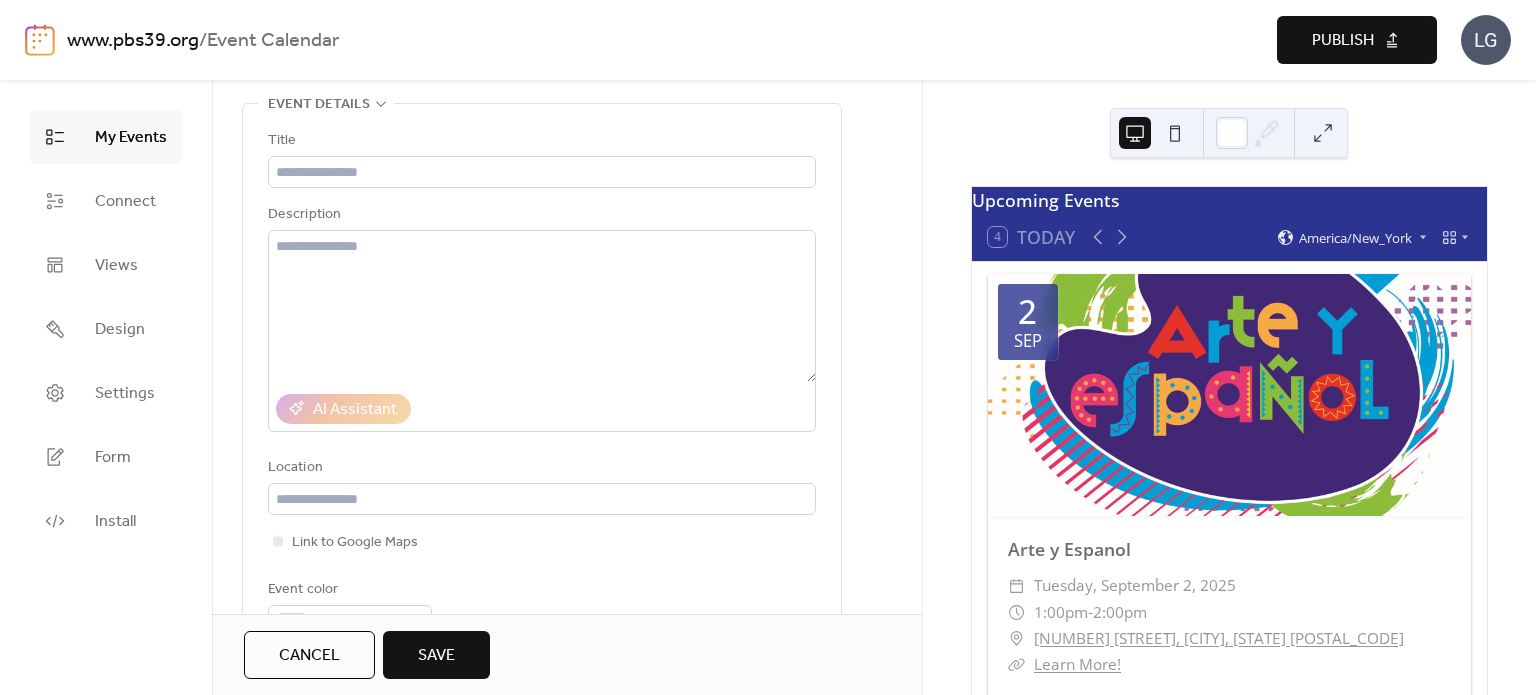 scroll, scrollTop: 0, scrollLeft: 0, axis: both 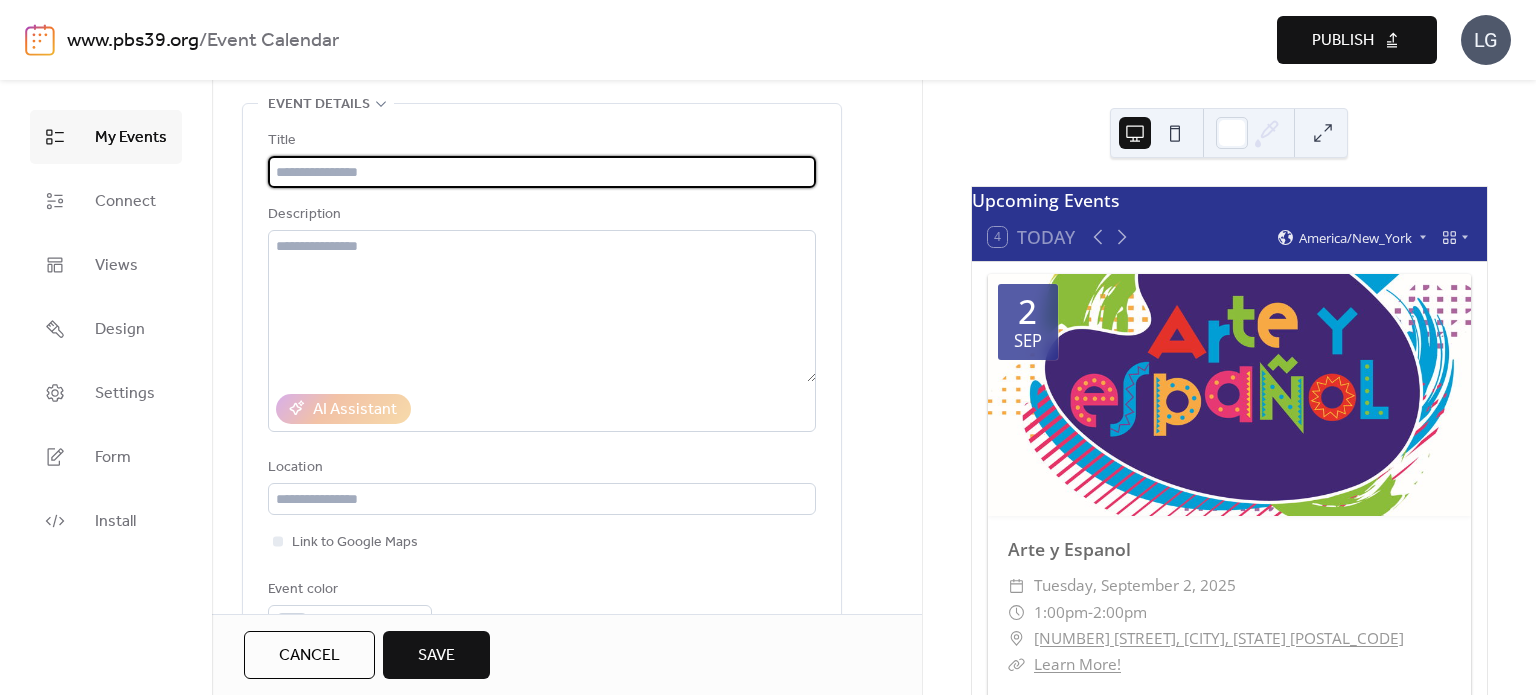 click at bounding box center [542, 172] 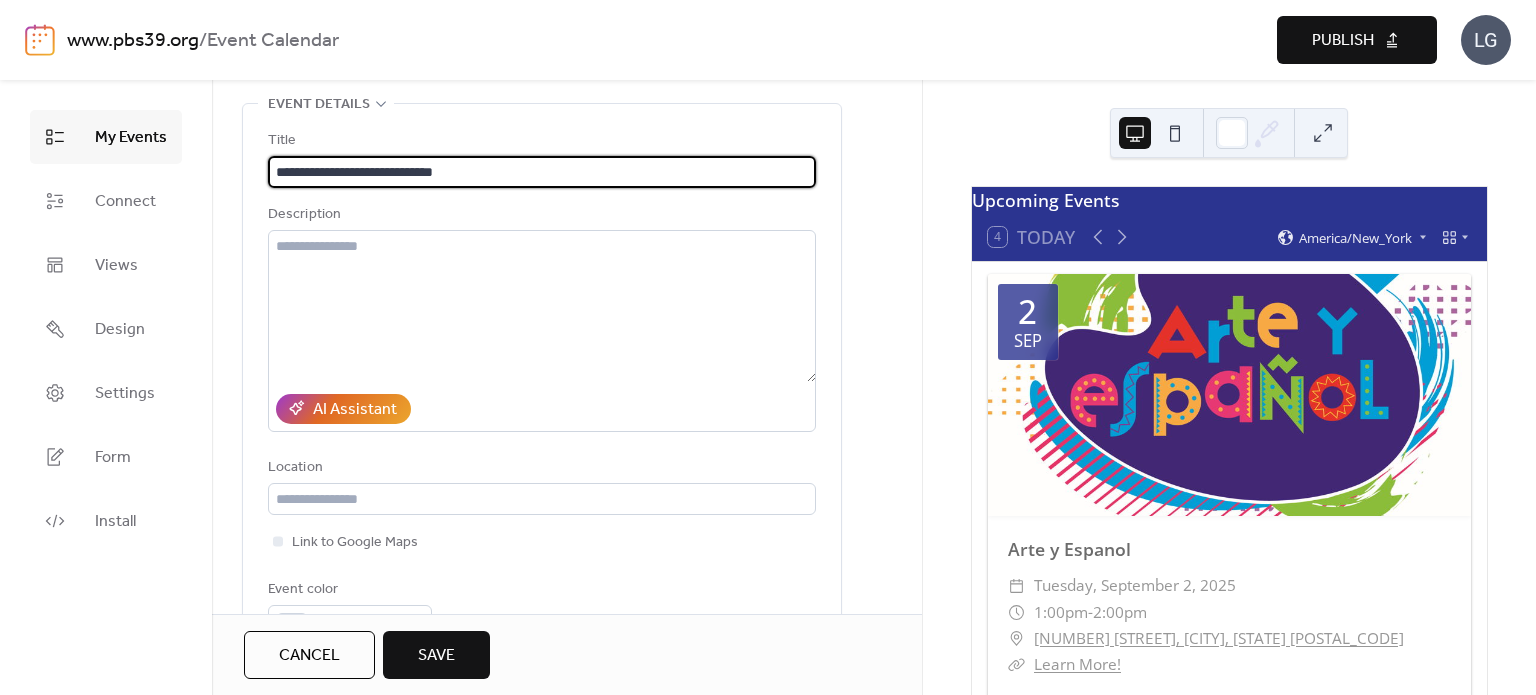 type on "**********" 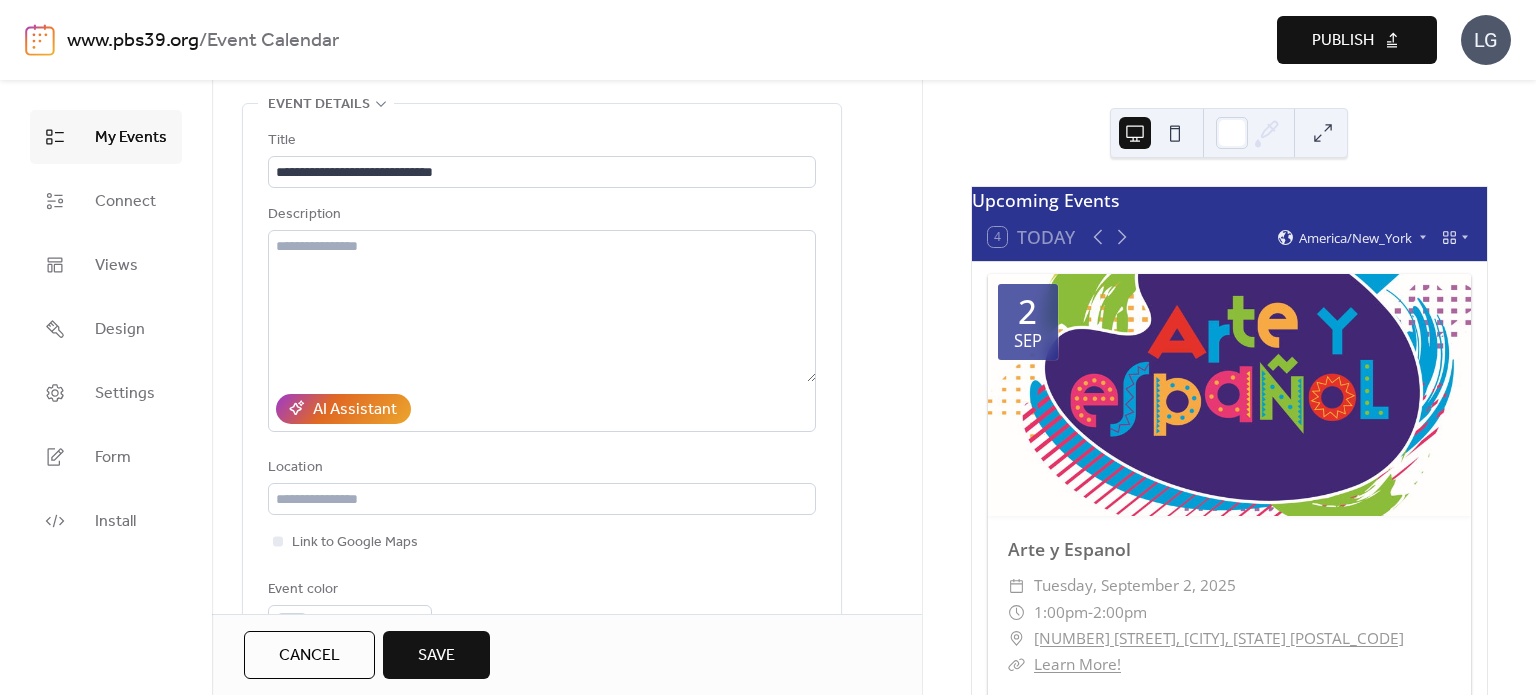 click on "**********" at bounding box center (567, 911) 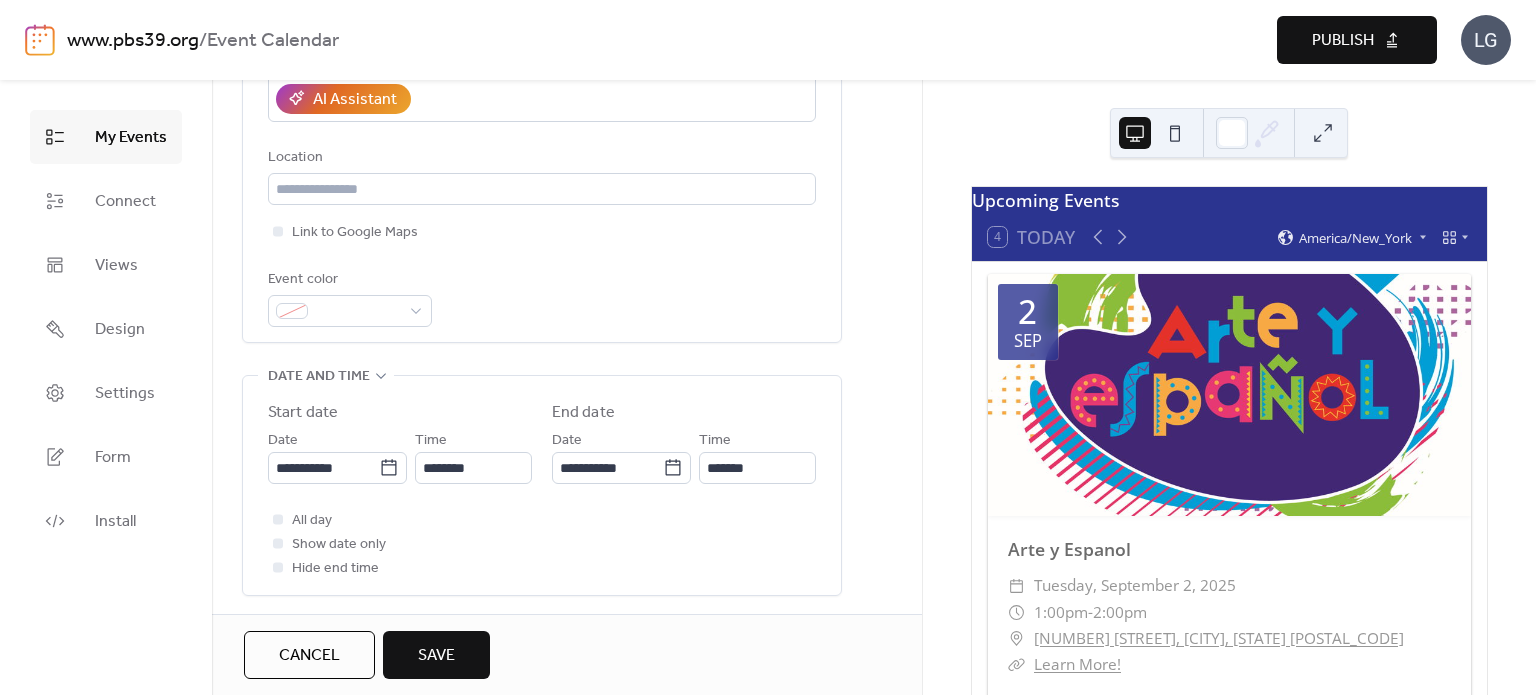 scroll, scrollTop: 424, scrollLeft: 0, axis: vertical 